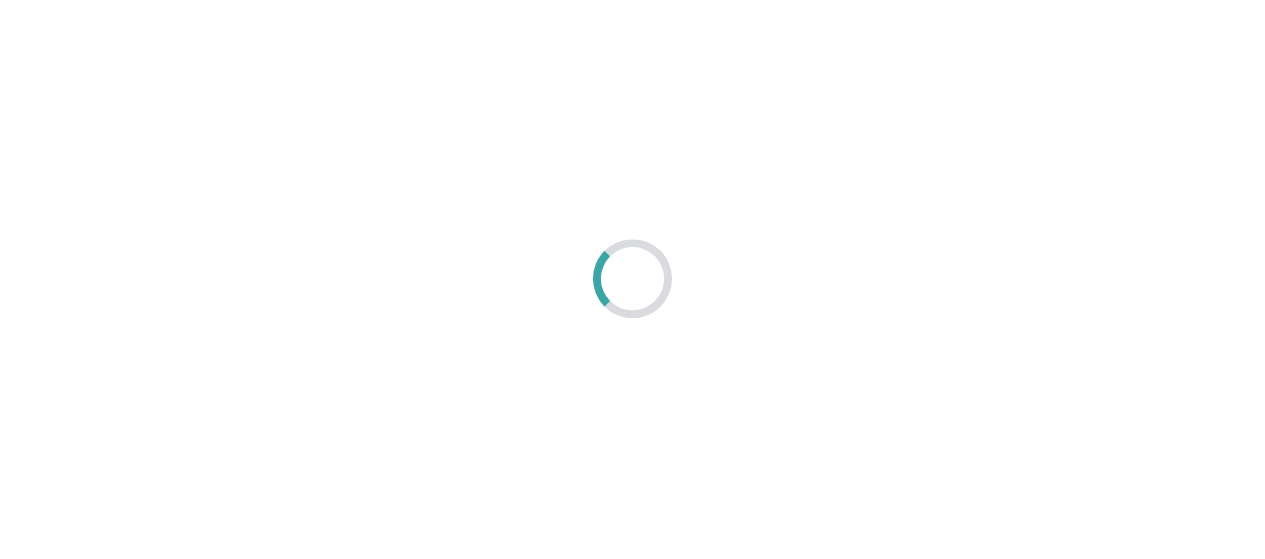 scroll, scrollTop: 0, scrollLeft: 0, axis: both 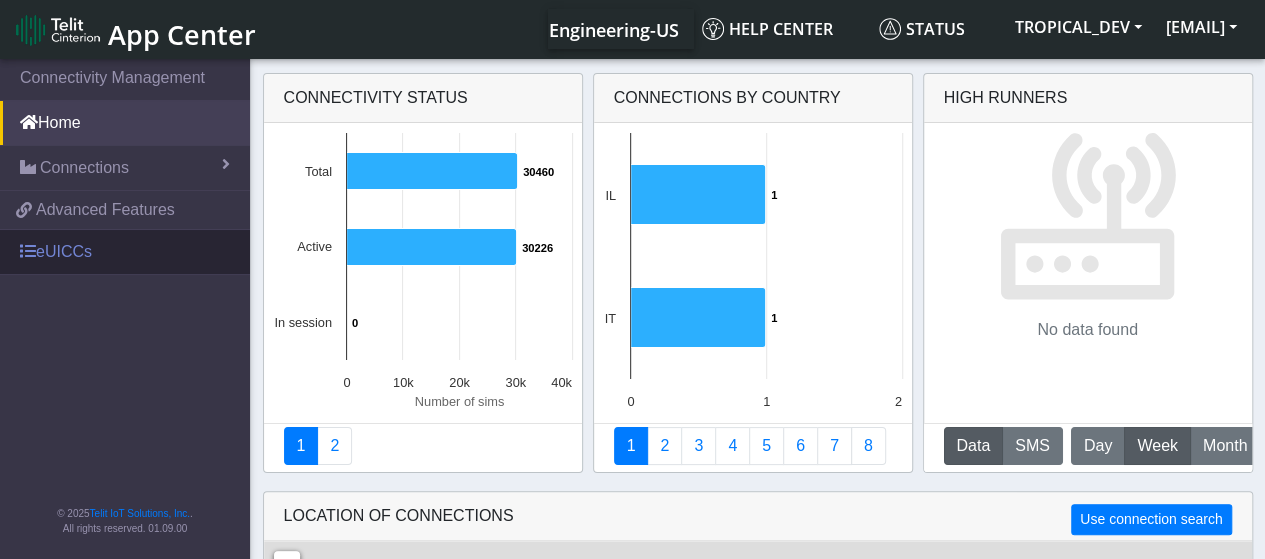click on "eUICCs" at bounding box center (125, 252) 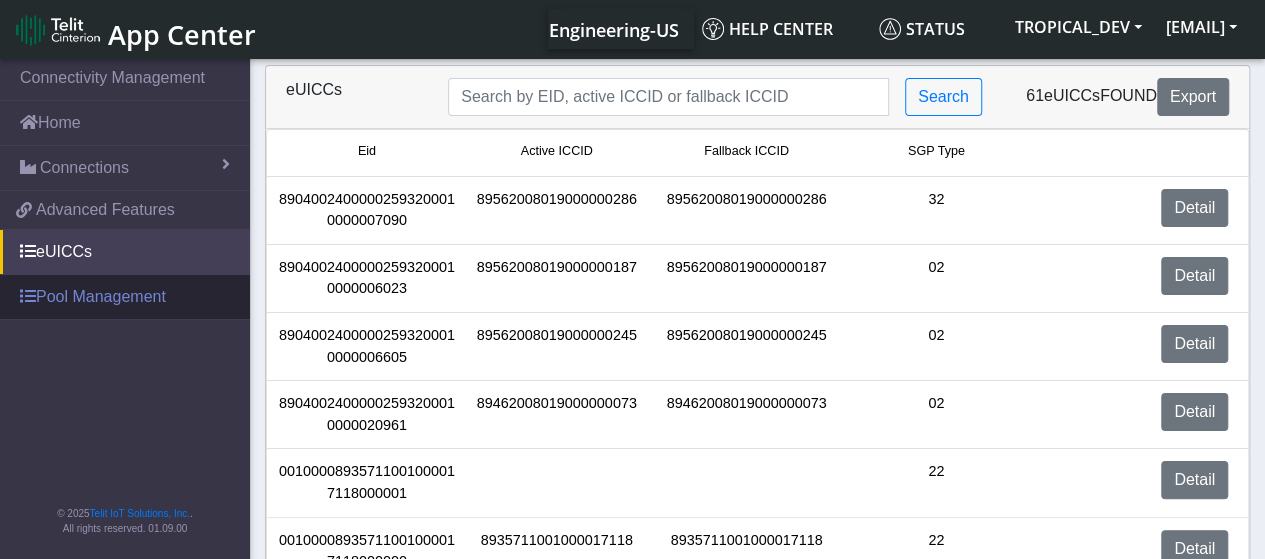 click on "Pool Management" at bounding box center (125, 297) 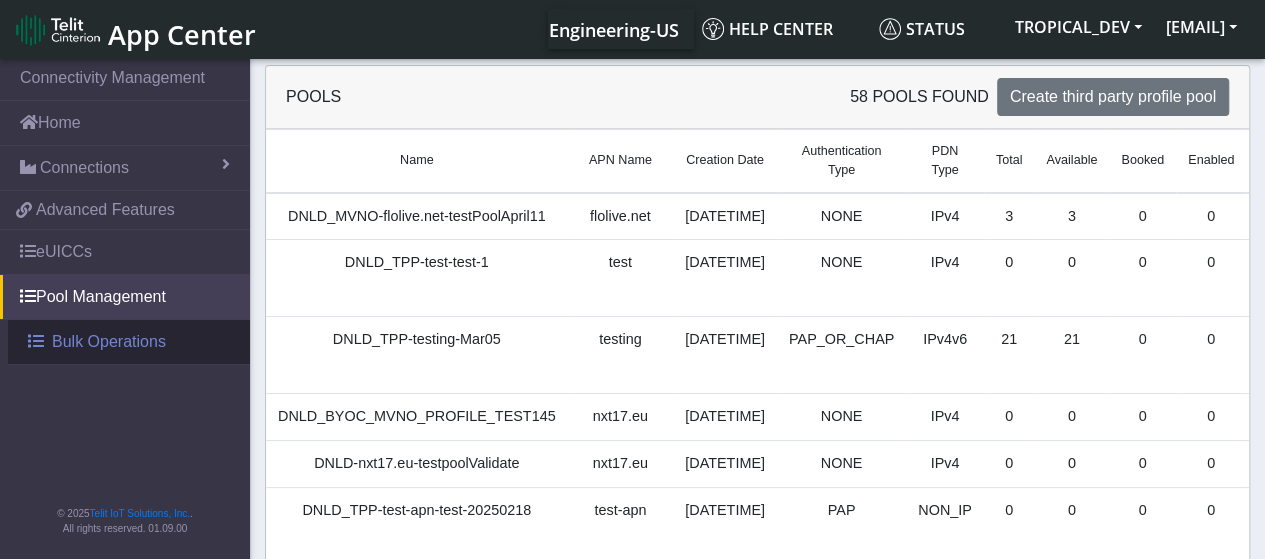 click on "Bulk Operations" at bounding box center [109, 342] 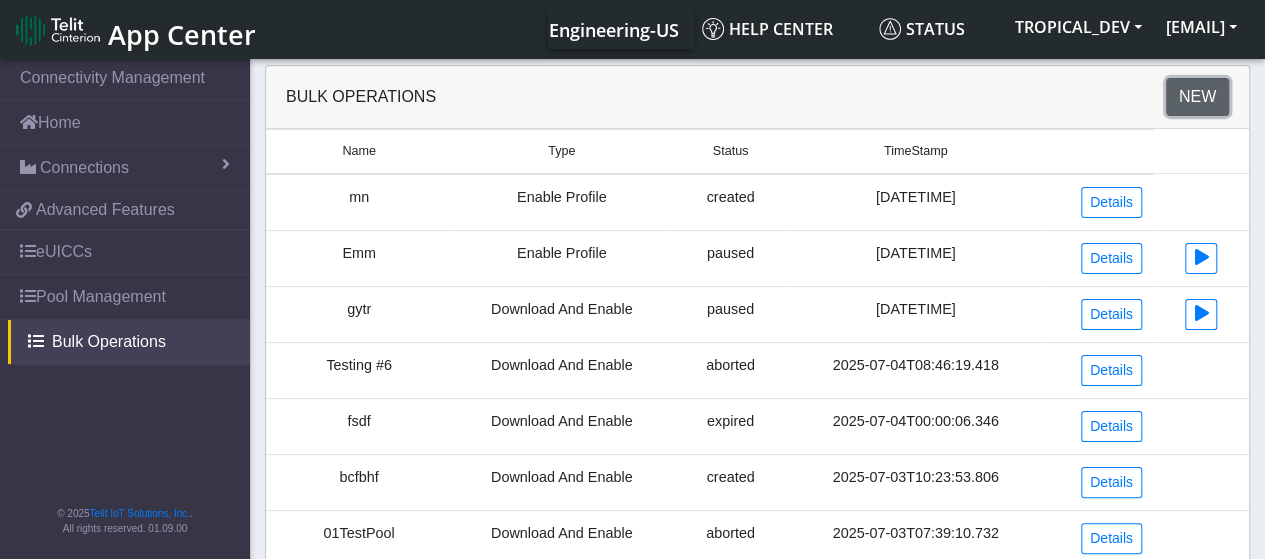 click on "New" at bounding box center [1197, 96] 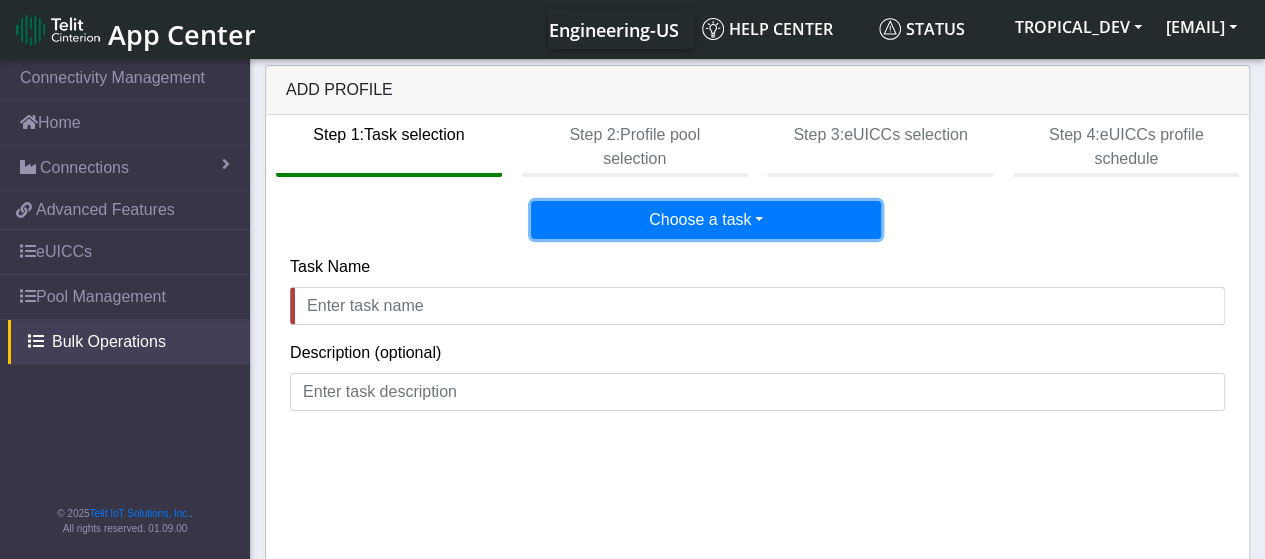 click on "Choose a task" at bounding box center [706, 220] 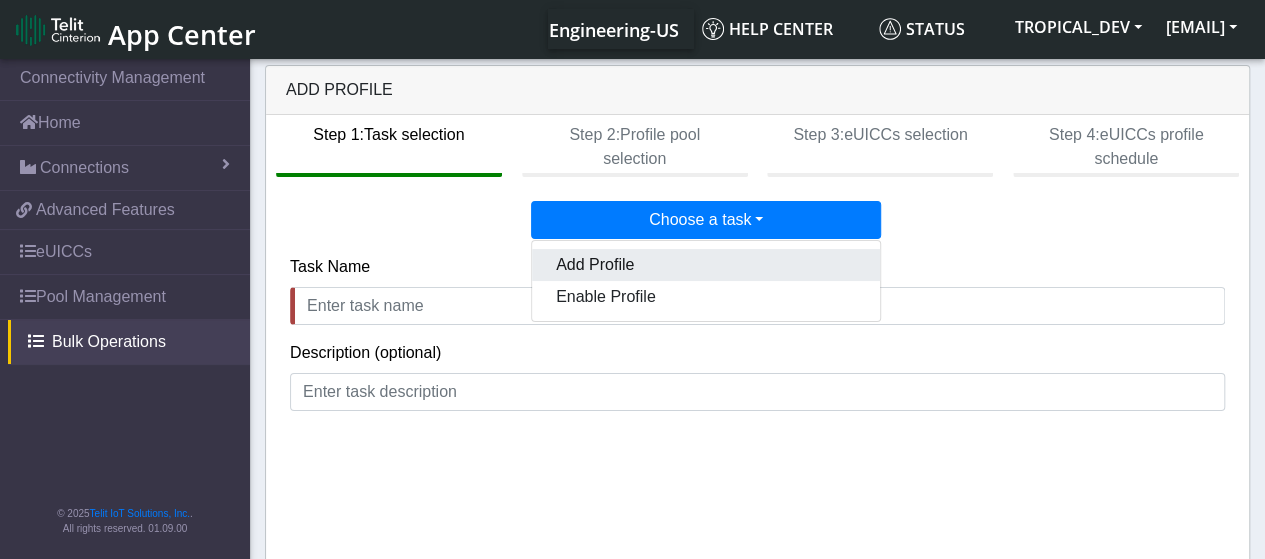 click on "Add Profile" at bounding box center [782, 265] 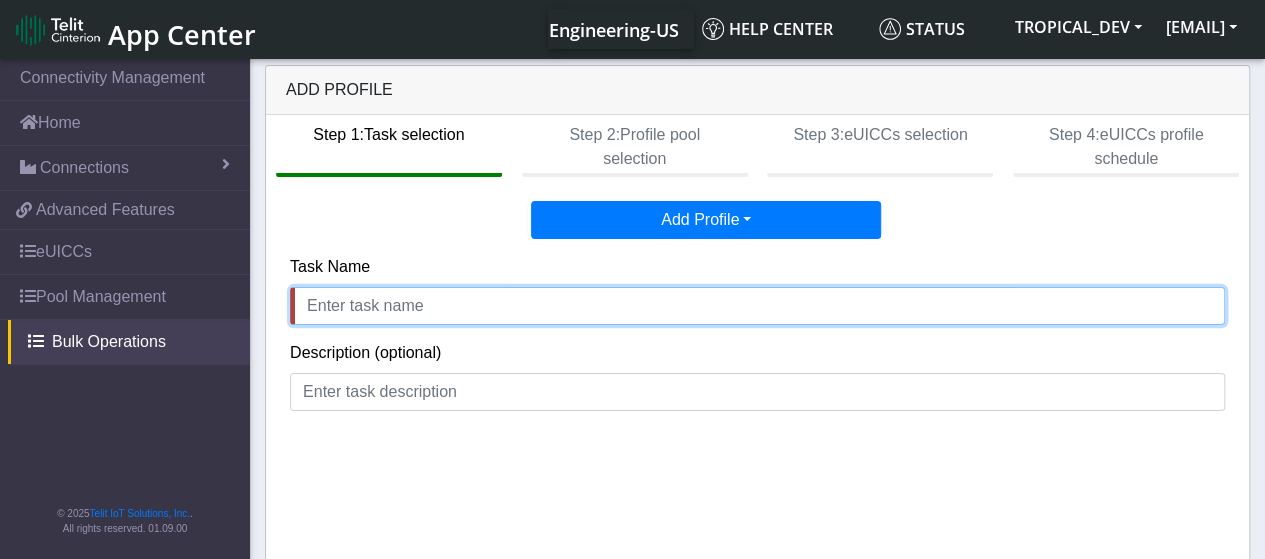 click at bounding box center (757, 306) 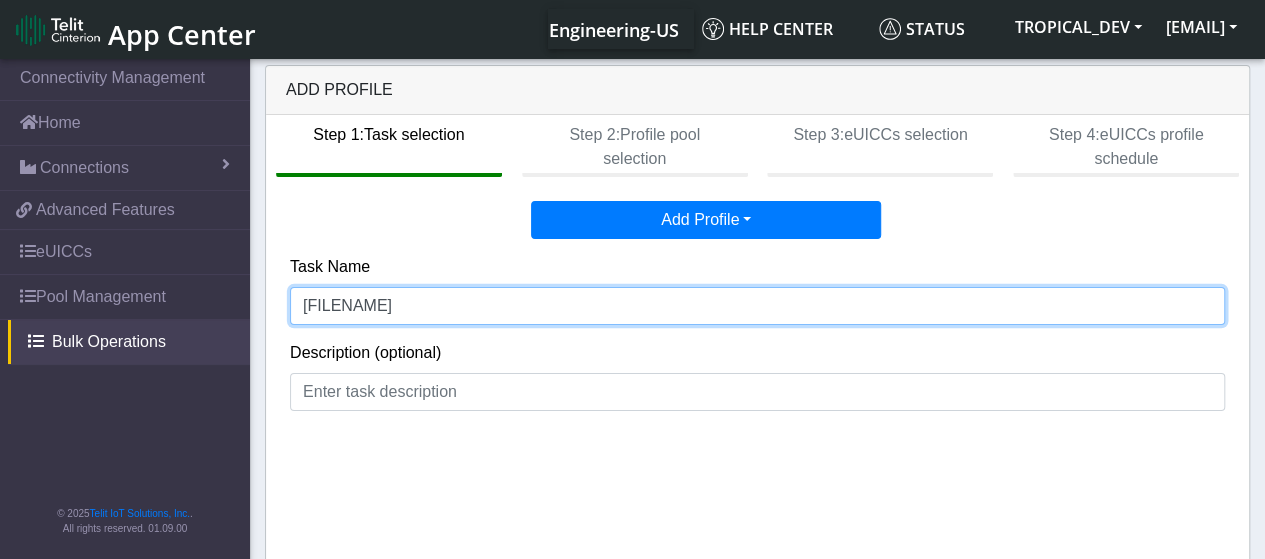 type on "[FILENAME]" 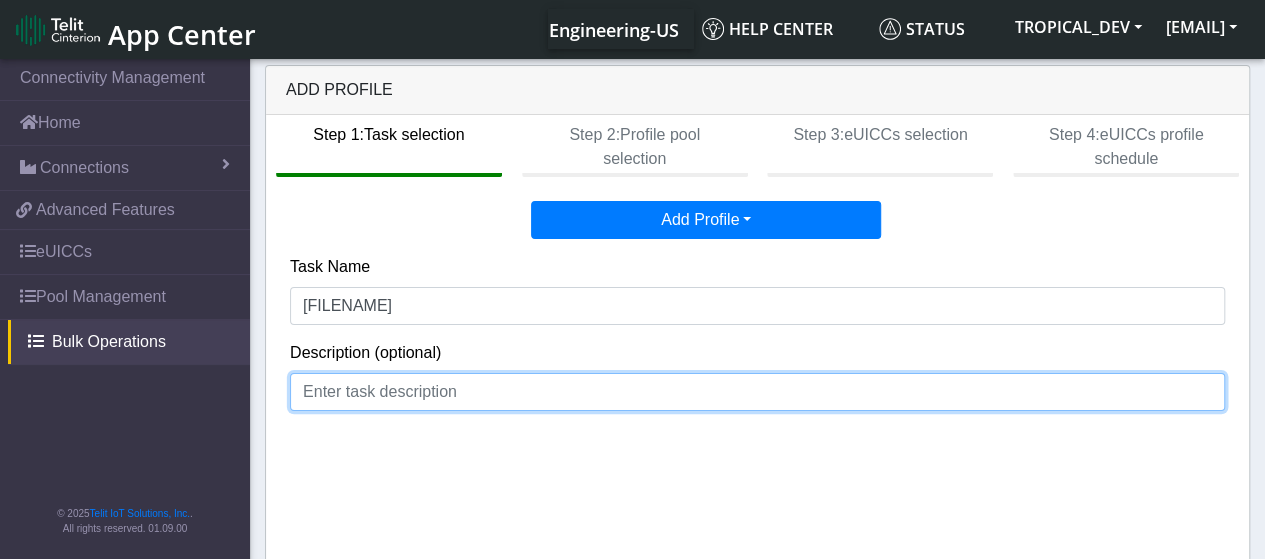 click at bounding box center (757, 392) 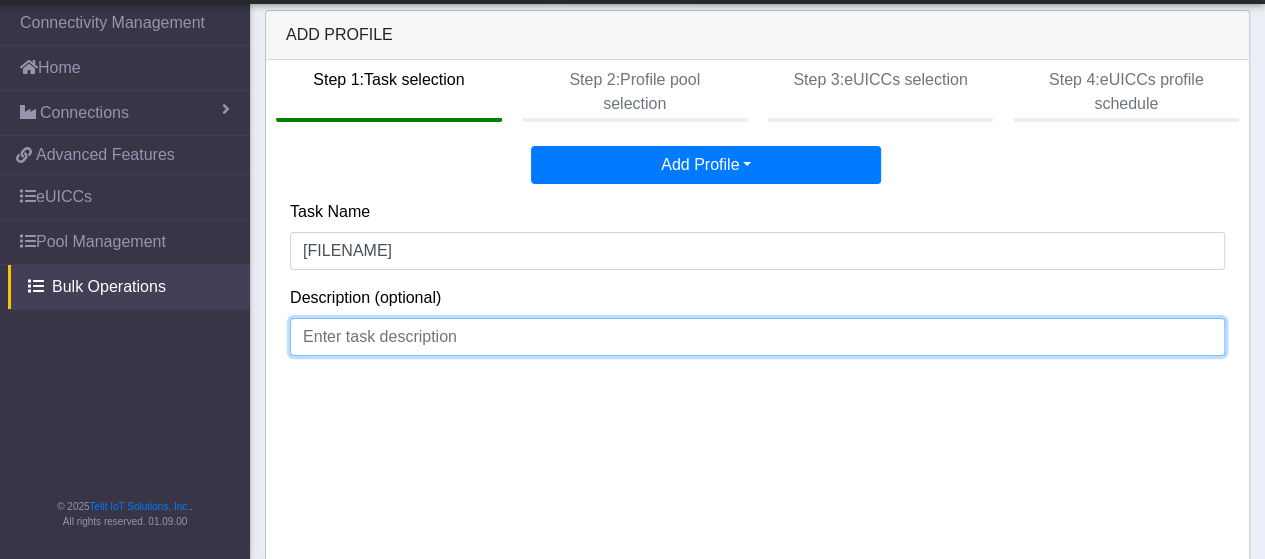 scroll, scrollTop: 70, scrollLeft: 0, axis: vertical 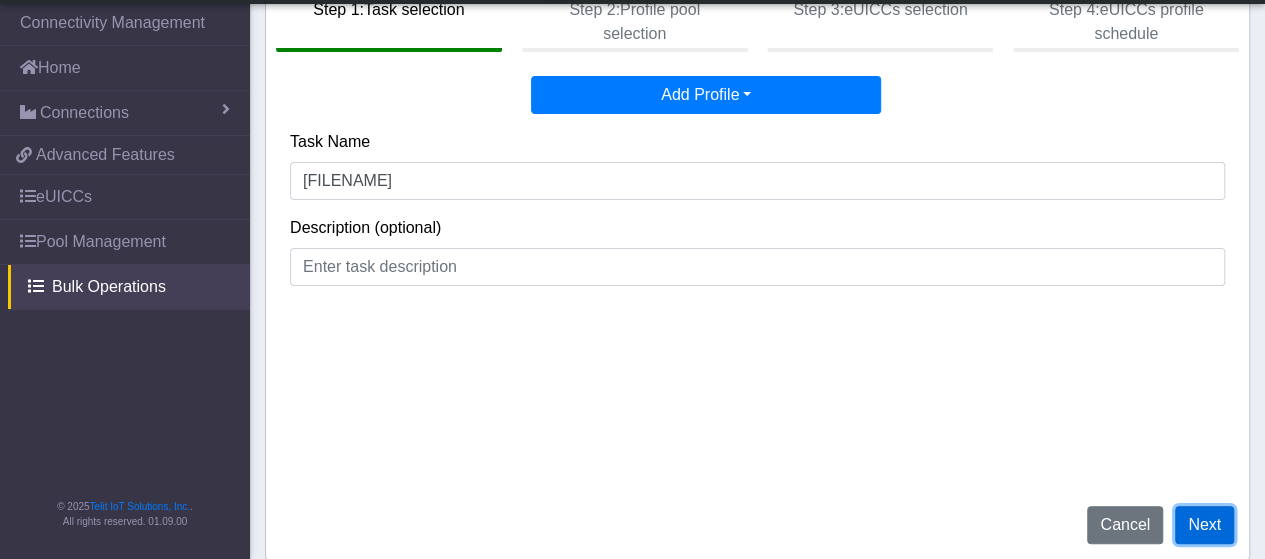 click on "Next" at bounding box center (1204, 525) 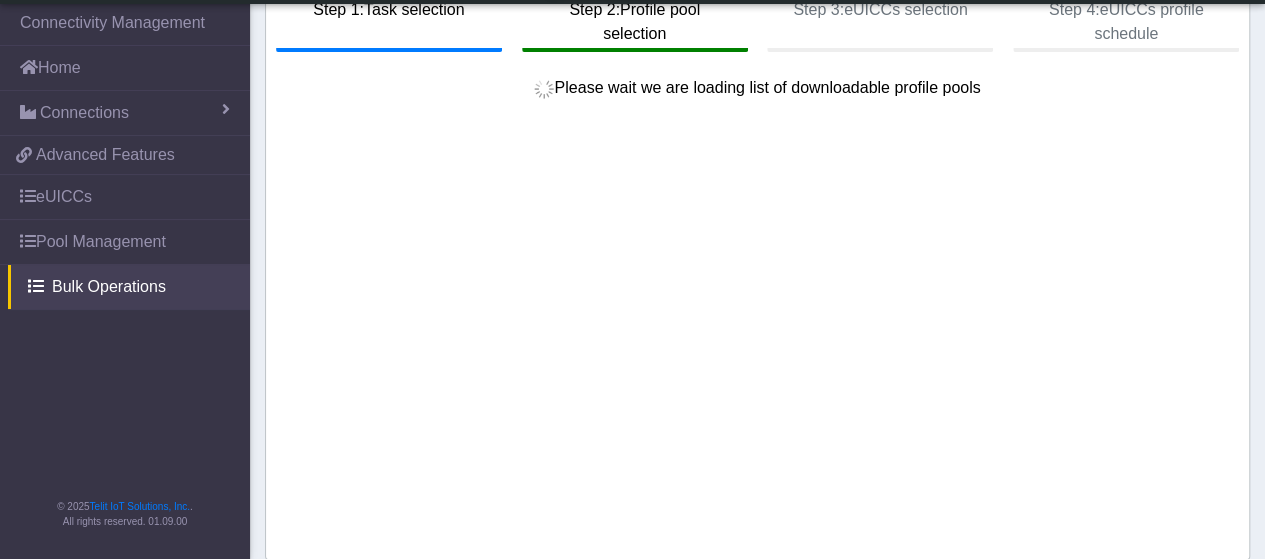 scroll, scrollTop: 0, scrollLeft: 0, axis: both 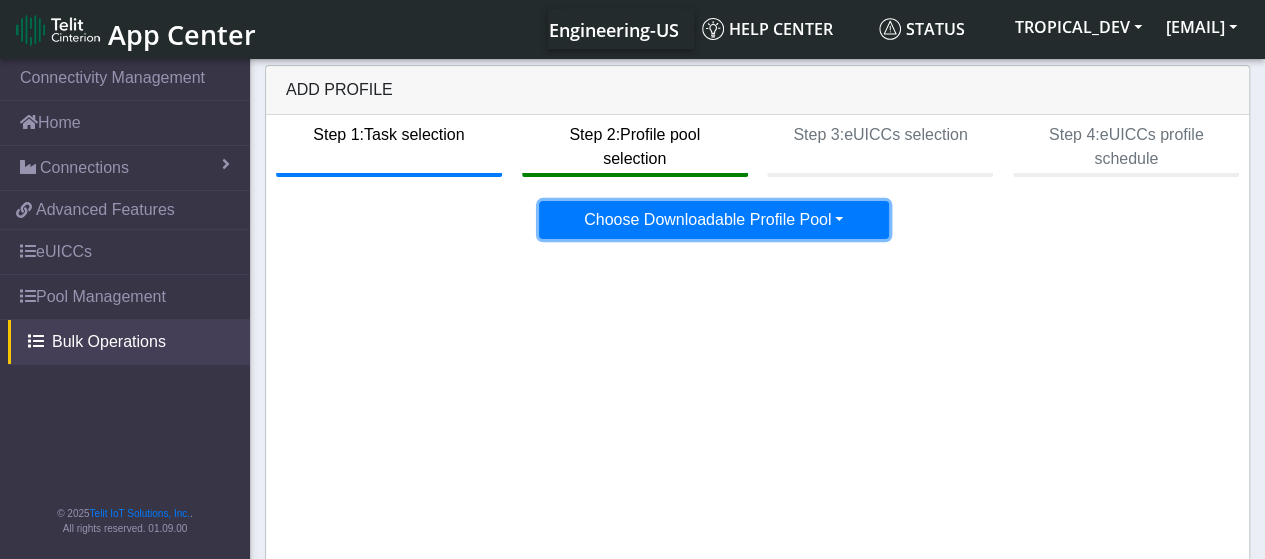 click on "Choose Downloadable Profile Pool" at bounding box center (714, 220) 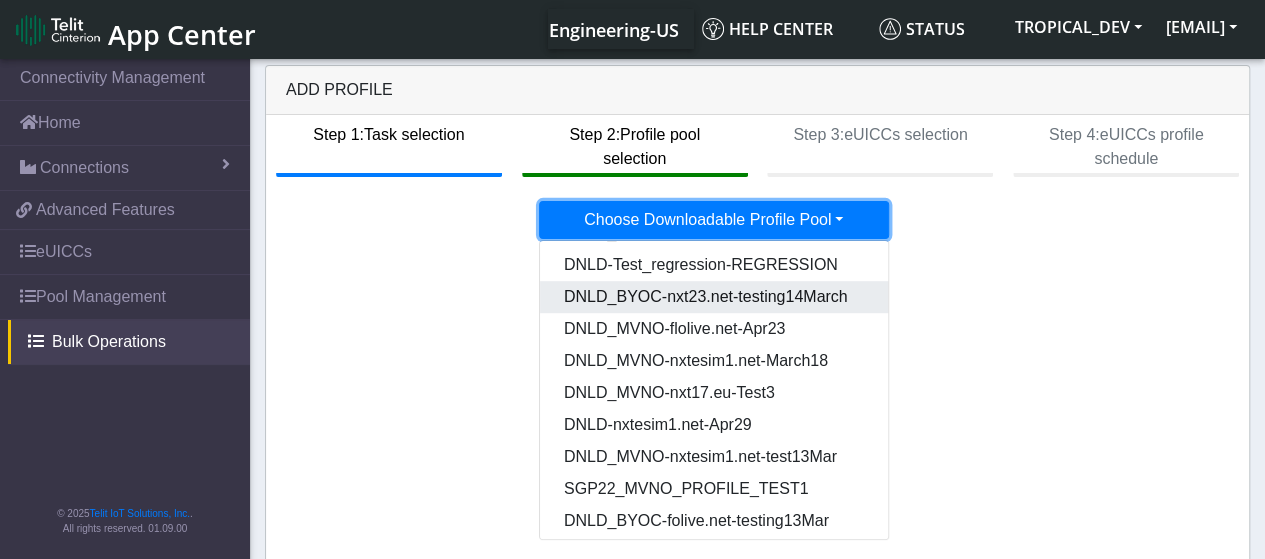 scroll, scrollTop: 900, scrollLeft: 0, axis: vertical 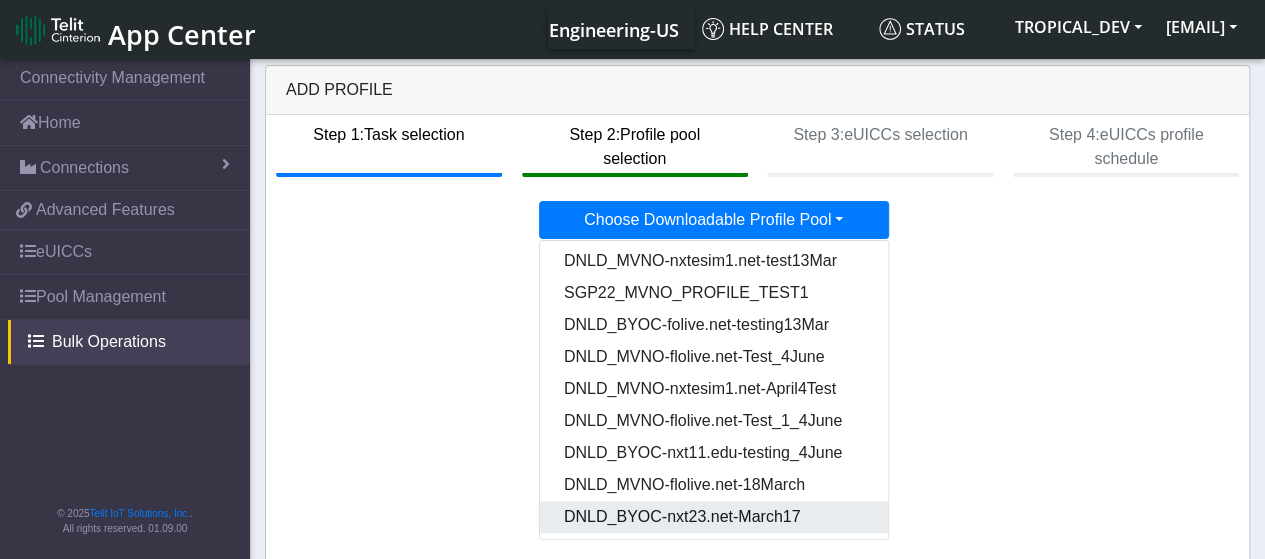 click on "DNLD_BYOC-nxt23.net-March17" at bounding box center [790, 517] 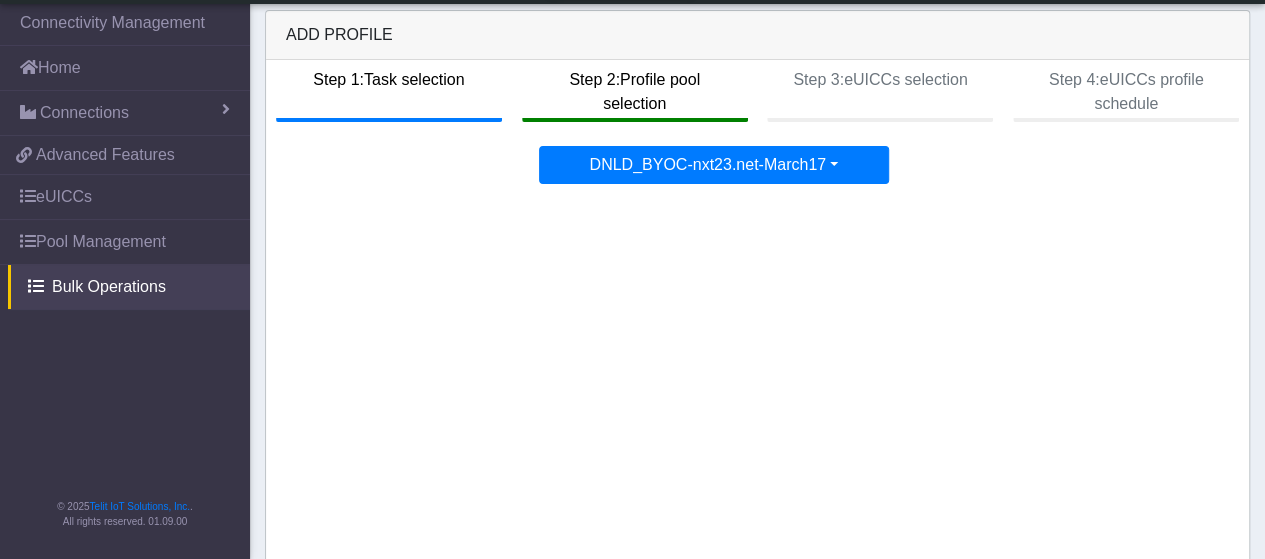 scroll, scrollTop: 70, scrollLeft: 0, axis: vertical 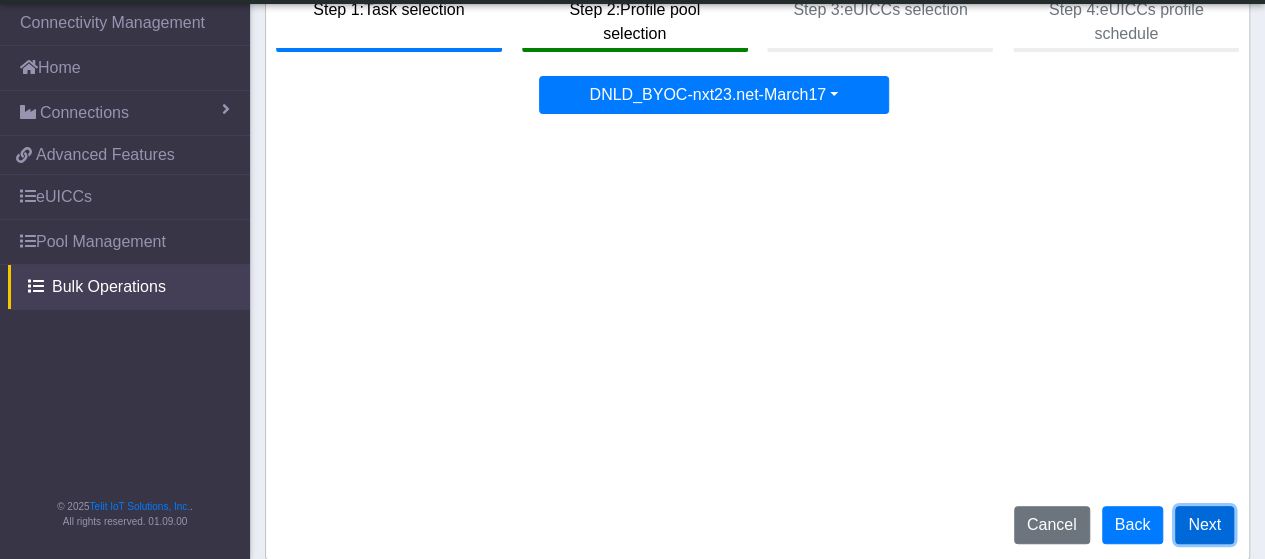 click on "Next" at bounding box center [1204, 525] 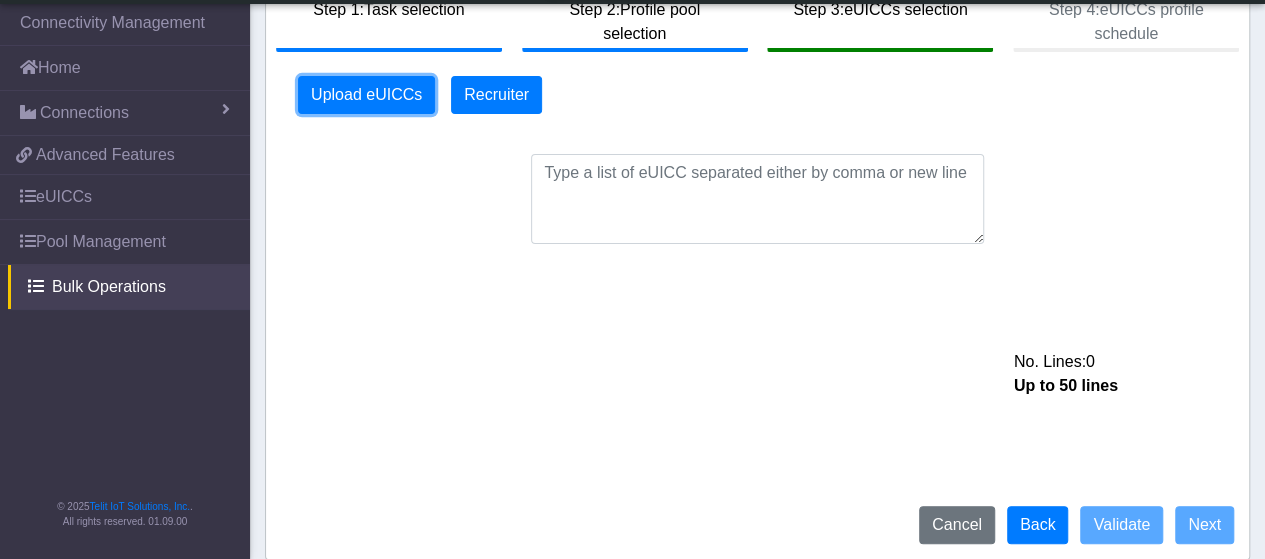 click on "Upload eUICCs" at bounding box center (366, 95) 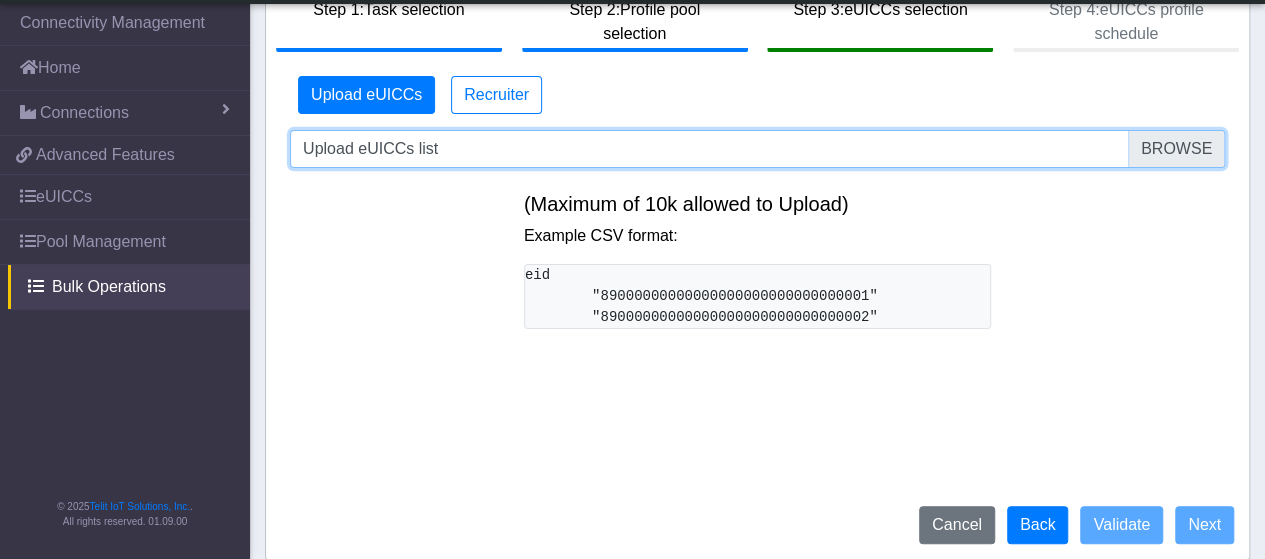 click on "Upload eUICCs list" at bounding box center [757, 149] 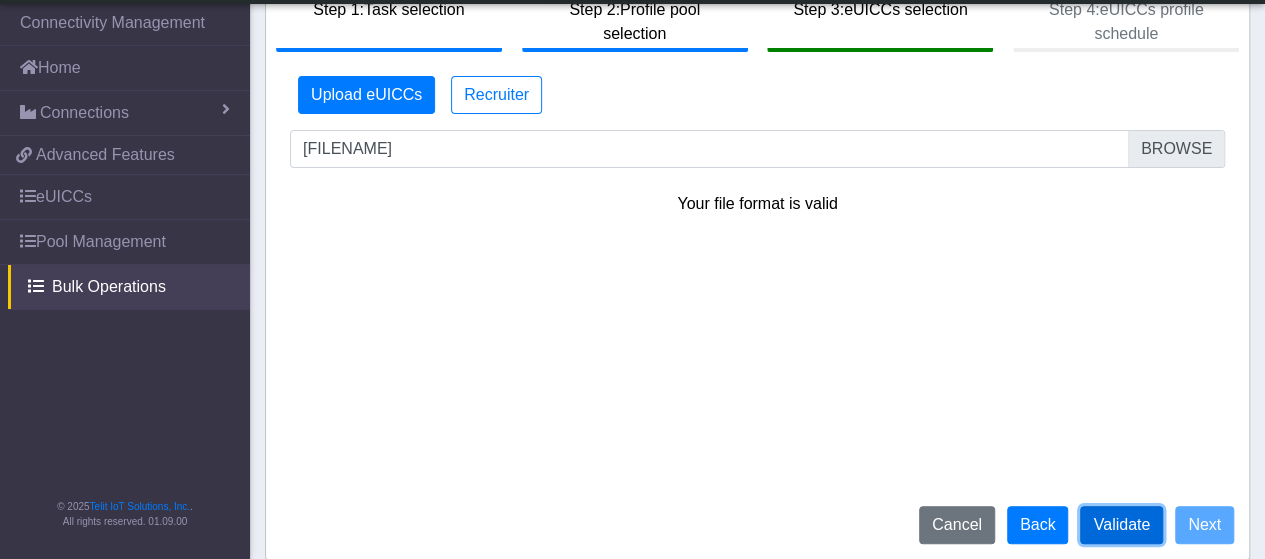 click on "Validate" at bounding box center (1121, 525) 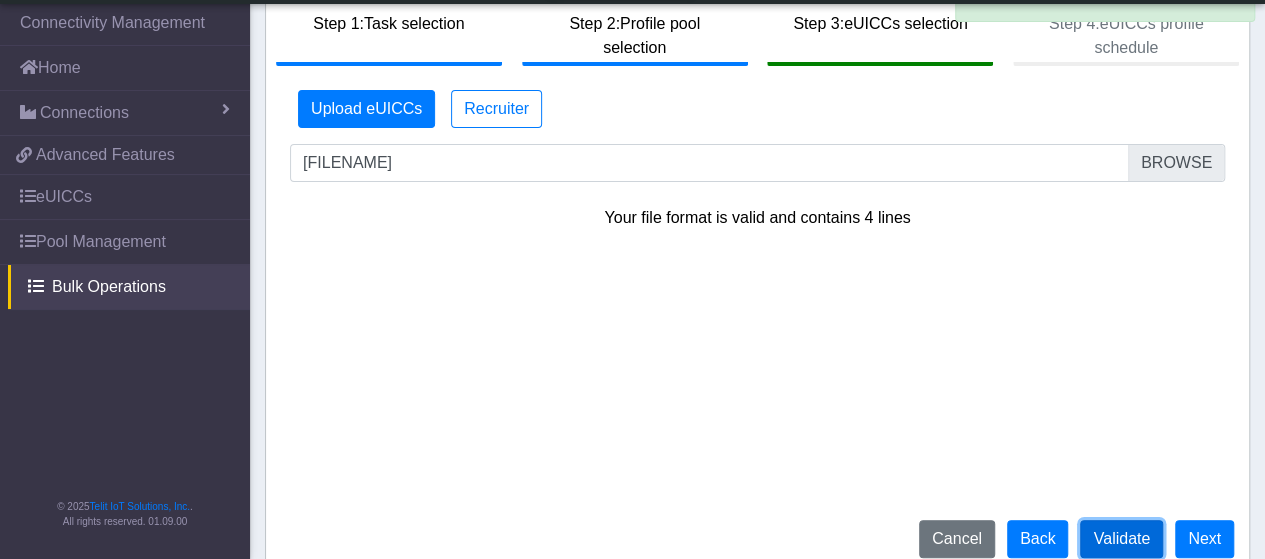 scroll, scrollTop: 70, scrollLeft: 0, axis: vertical 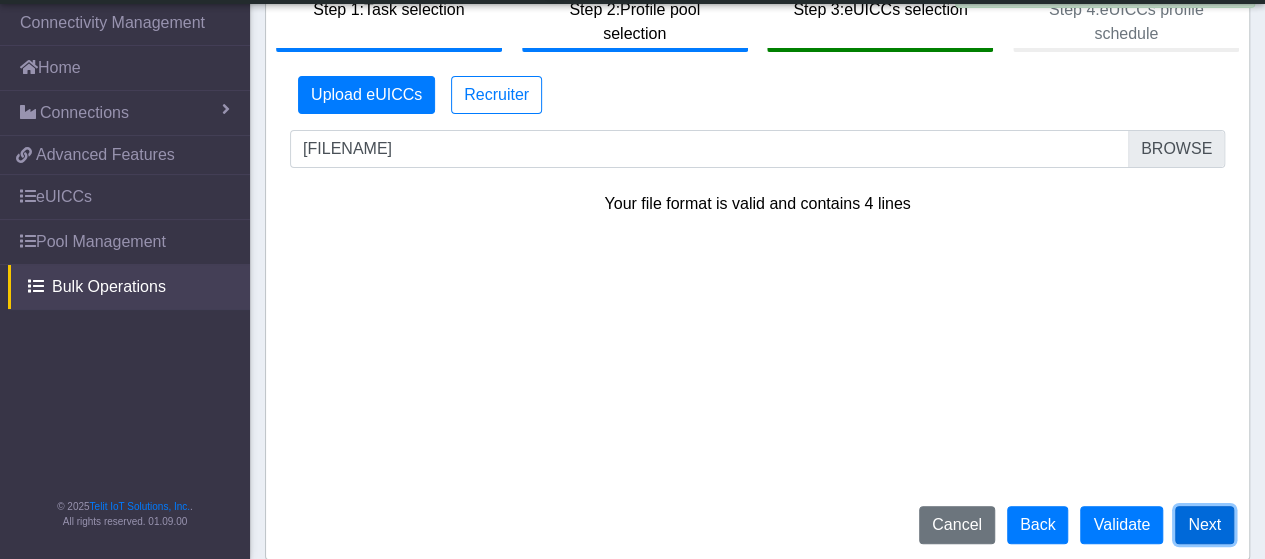 click on "Next" at bounding box center [1204, 525] 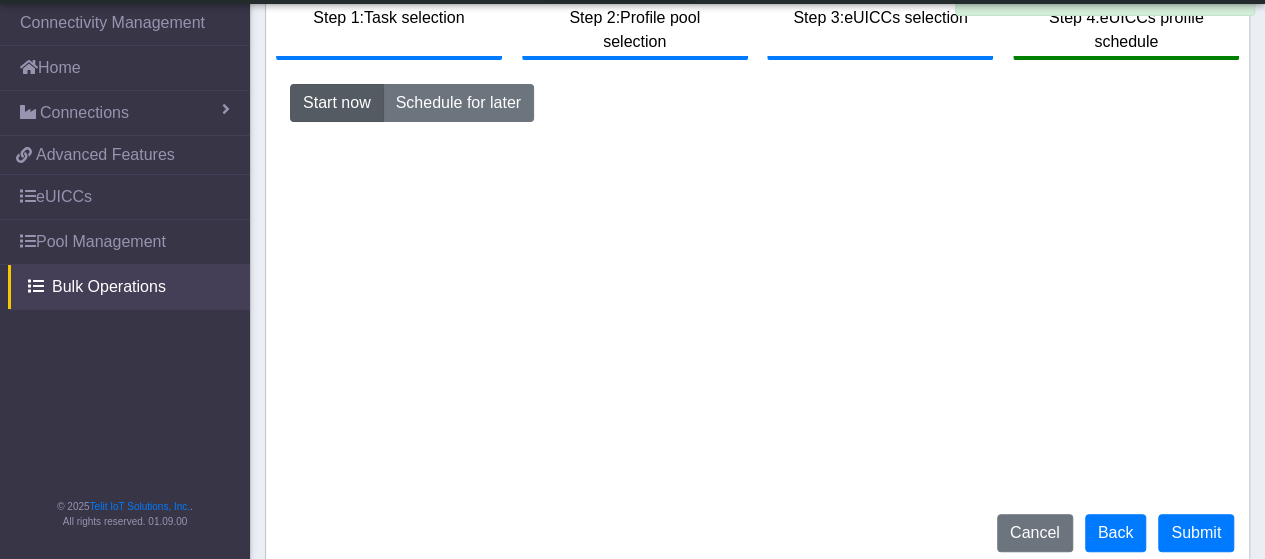 scroll, scrollTop: 70, scrollLeft: 0, axis: vertical 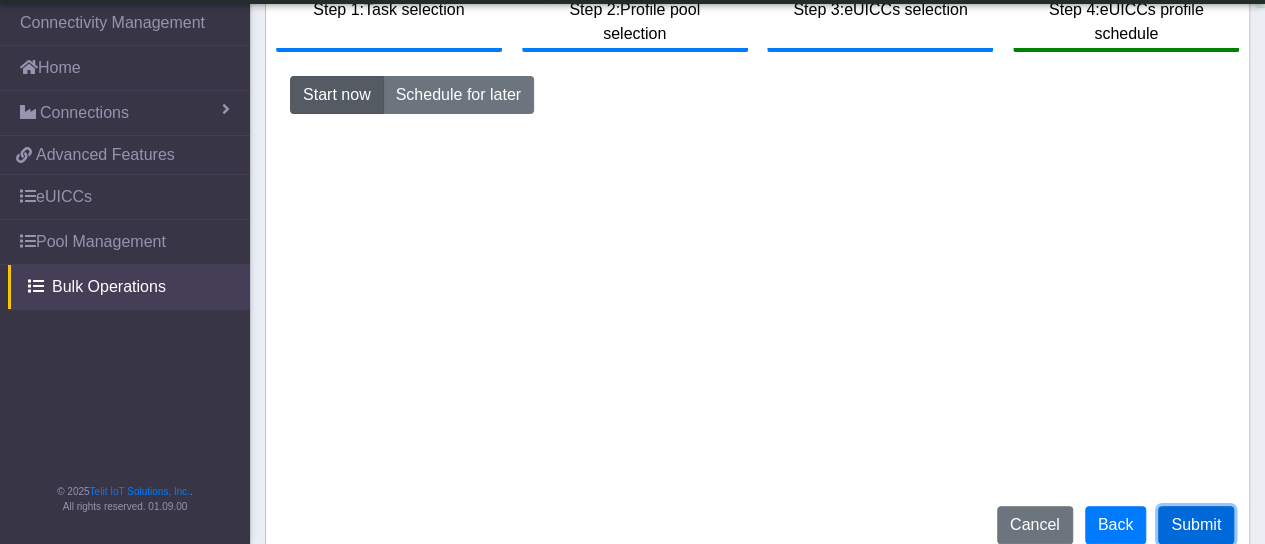 click on "Submit" at bounding box center (1196, 525) 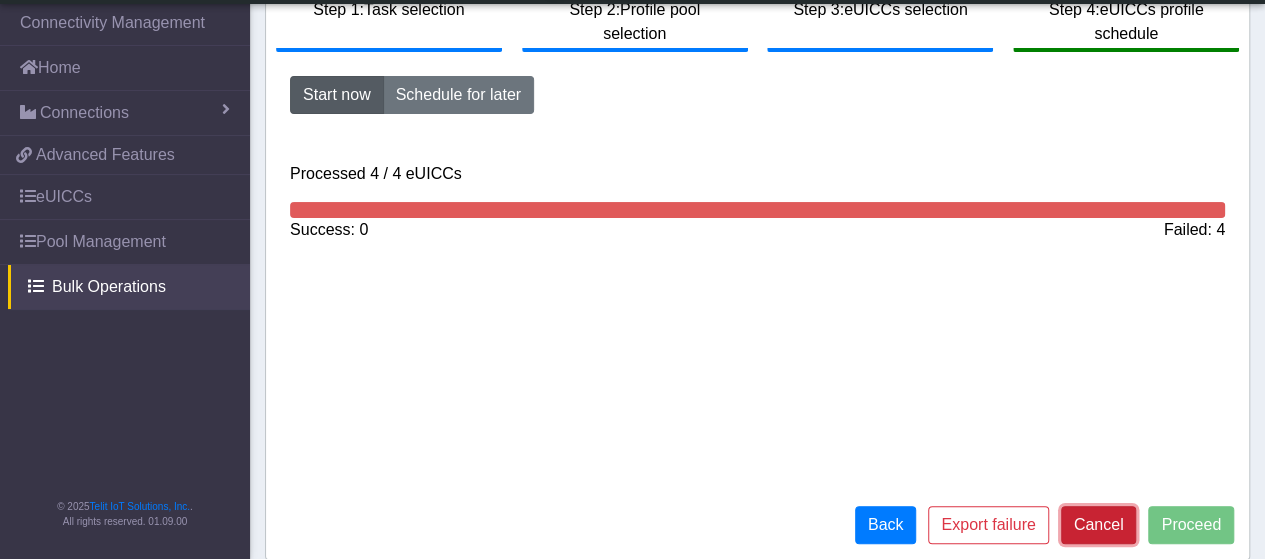 click on "Cancel" at bounding box center [1099, 525] 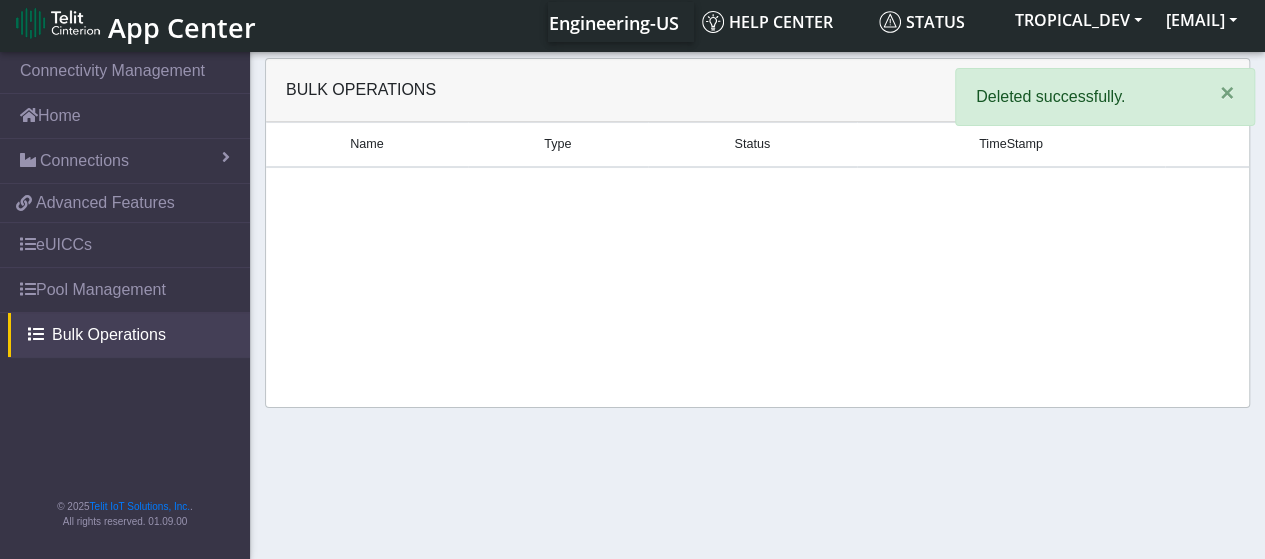 scroll, scrollTop: 0, scrollLeft: 0, axis: both 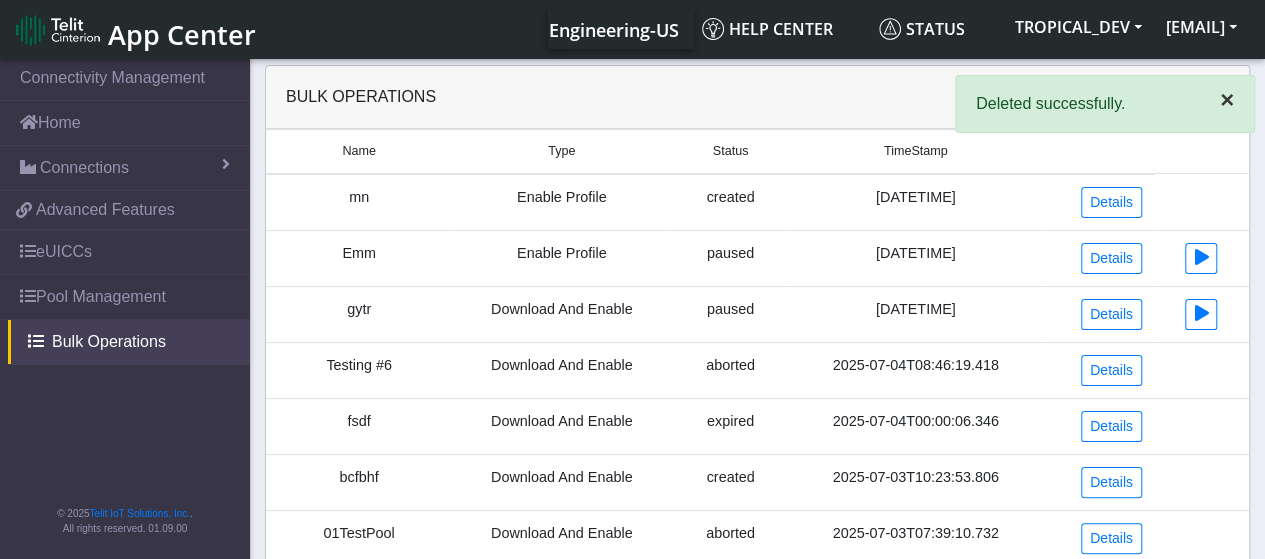 click on "×" at bounding box center [1227, 99] 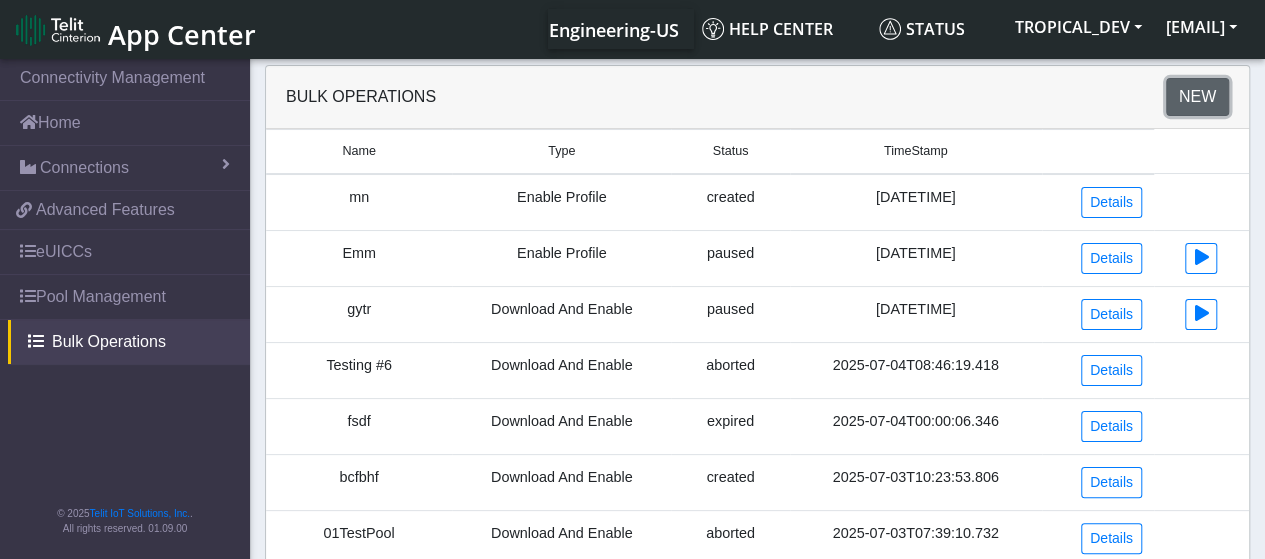 click on "New" at bounding box center (1197, 97) 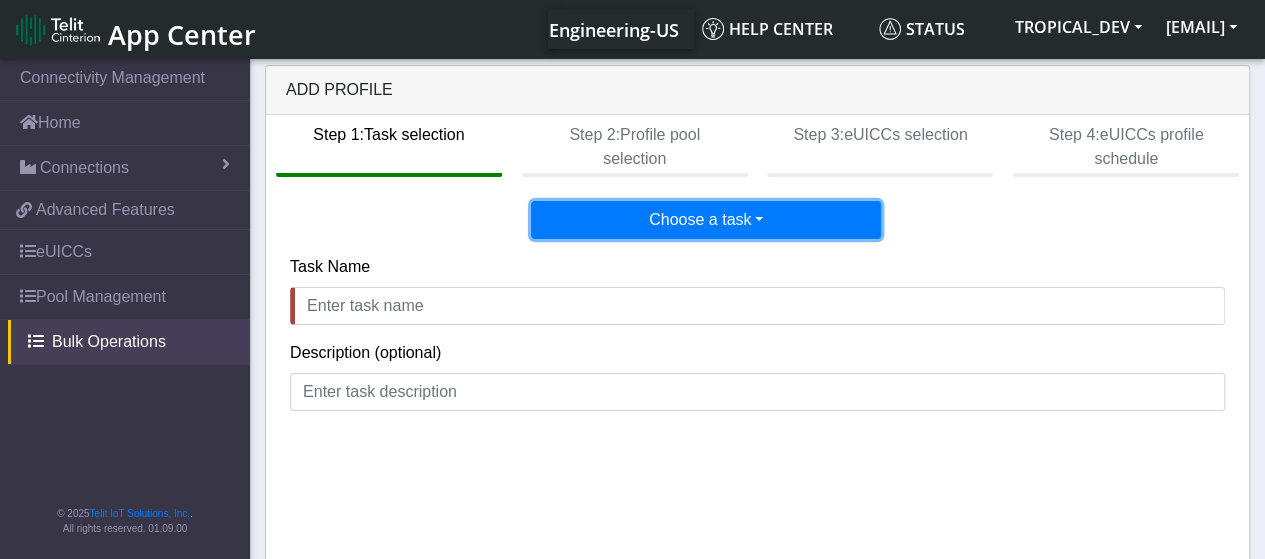 click on "Choose a task" at bounding box center (706, 220) 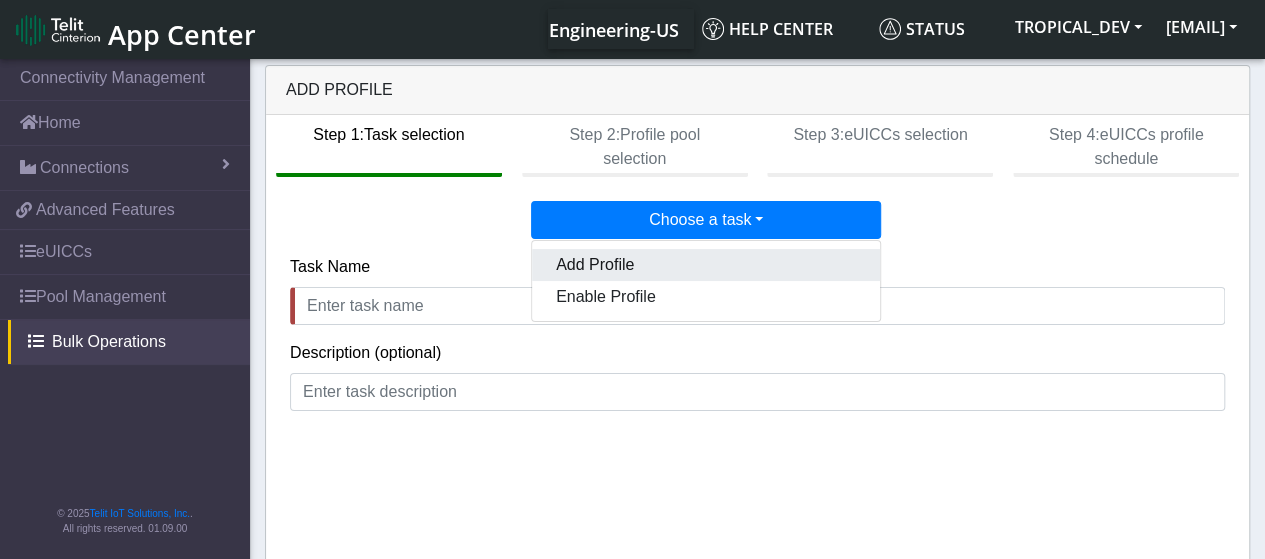 click on "Add Profile" at bounding box center (782, 265) 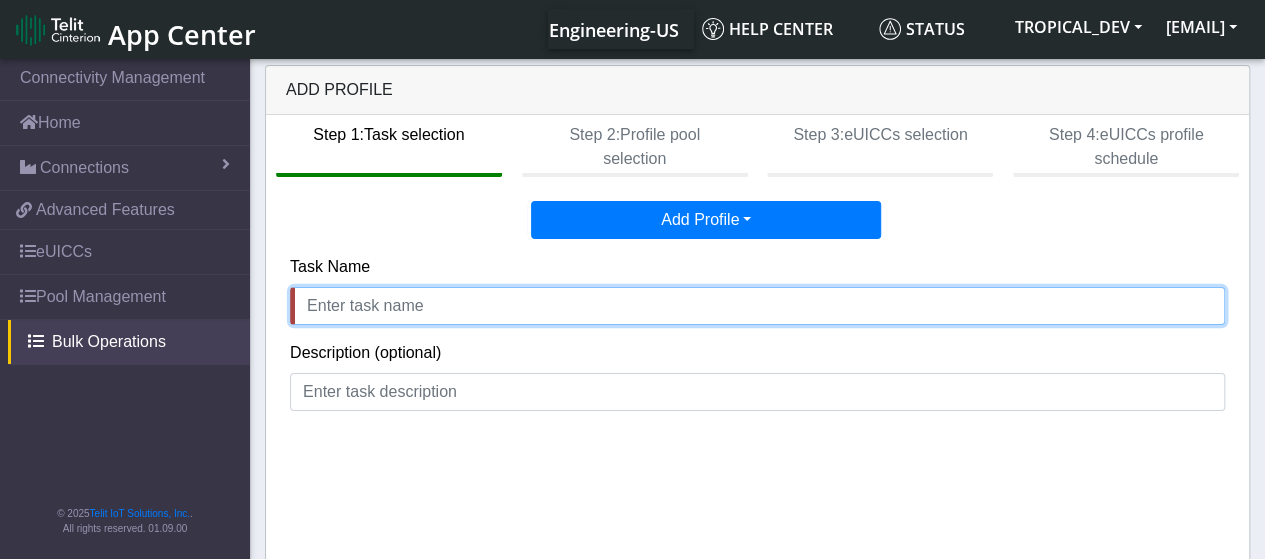 click at bounding box center [757, 306] 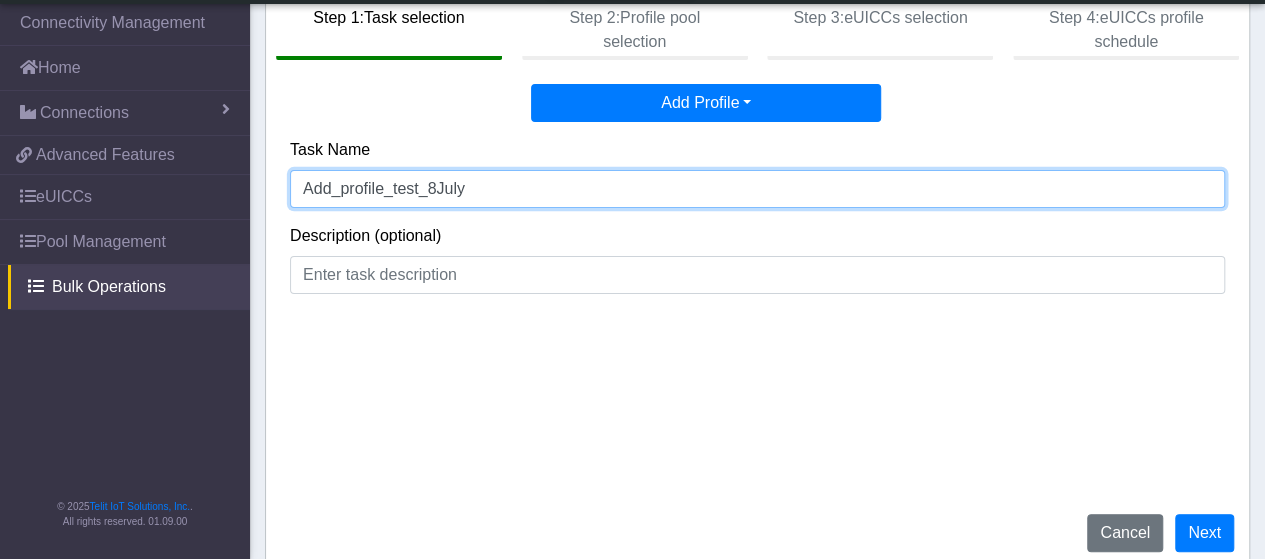 scroll, scrollTop: 70, scrollLeft: 0, axis: vertical 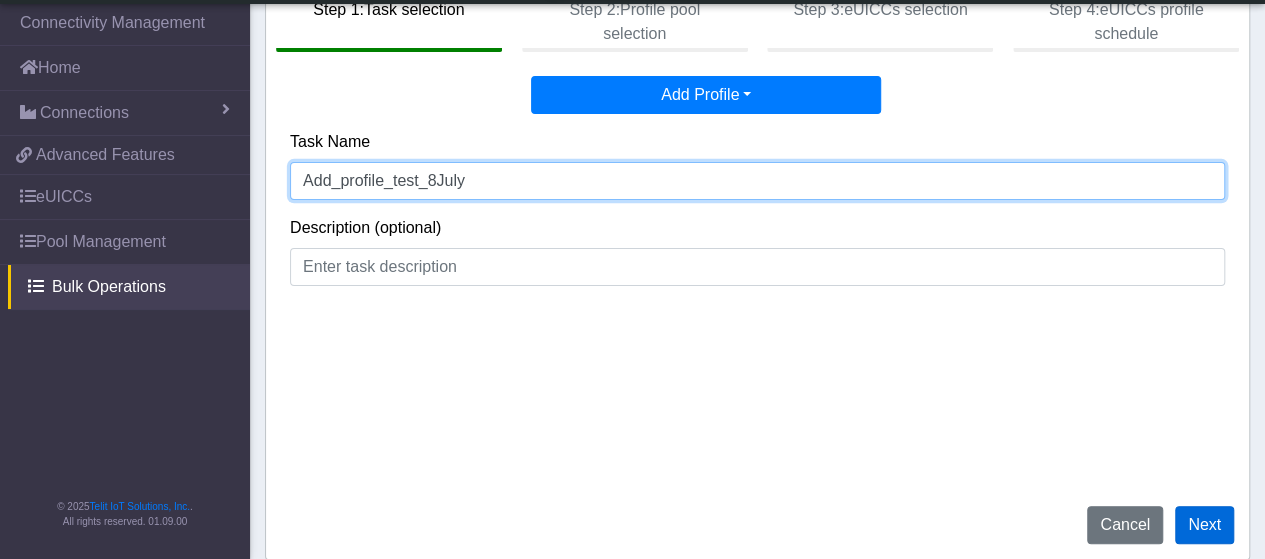 type on "Add_profile_test_8July" 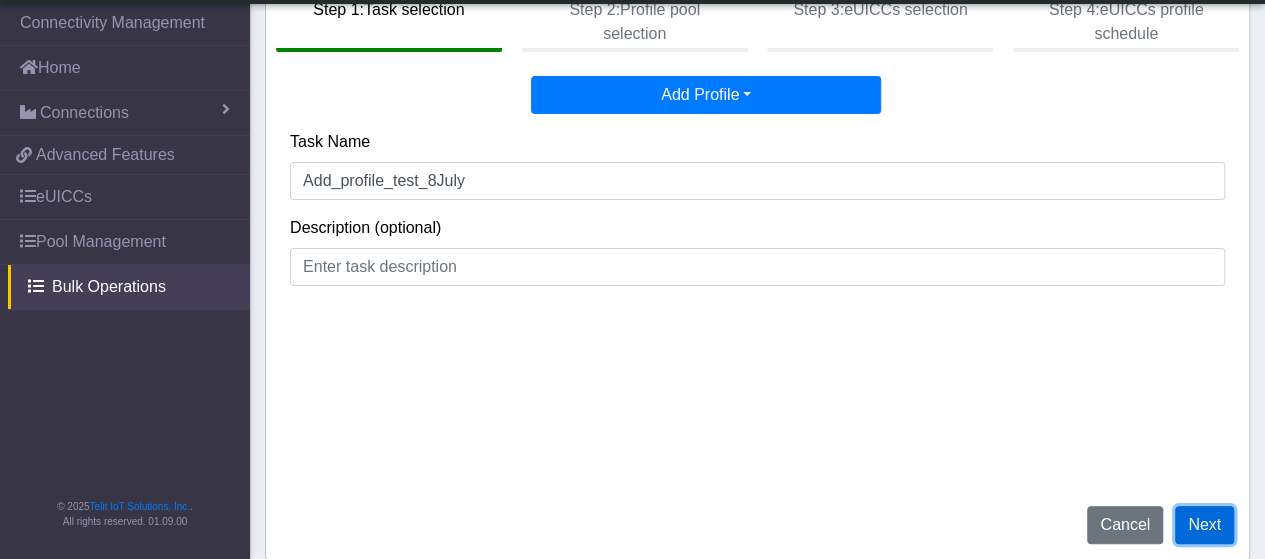 click on "Next" at bounding box center (1204, 525) 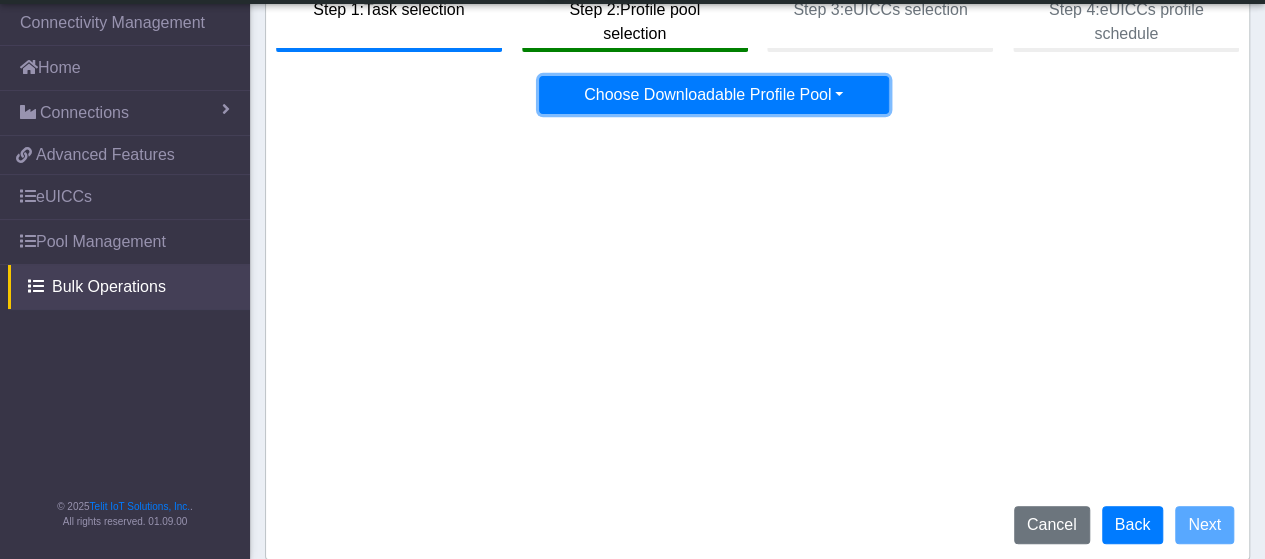 click on "Choose Downloadable Profile Pool" at bounding box center (714, 95) 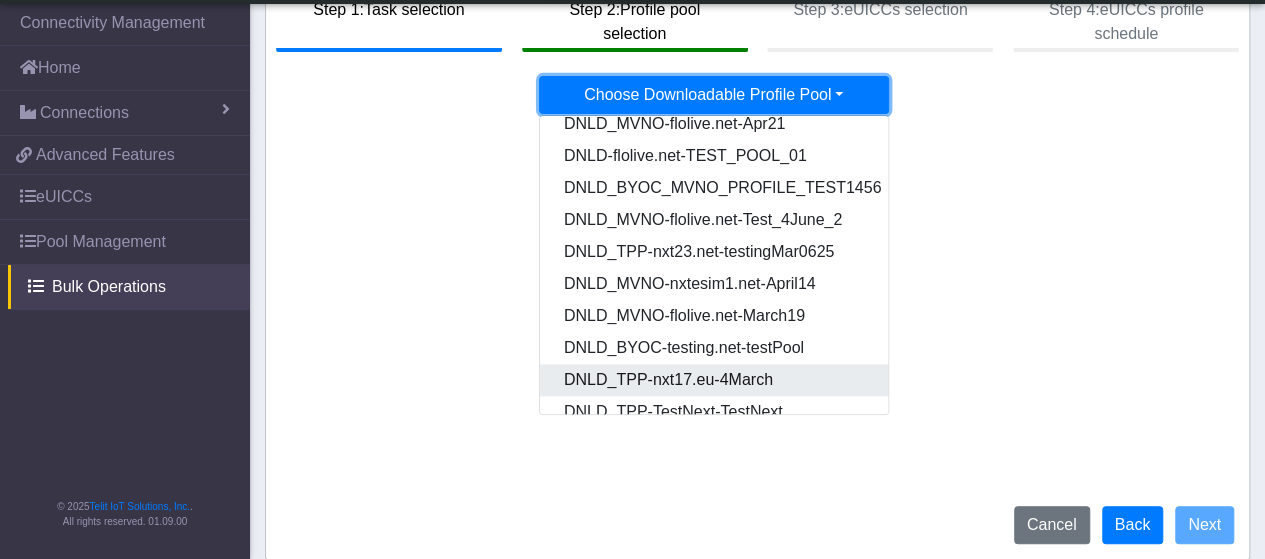 scroll, scrollTop: 1573, scrollLeft: 0, axis: vertical 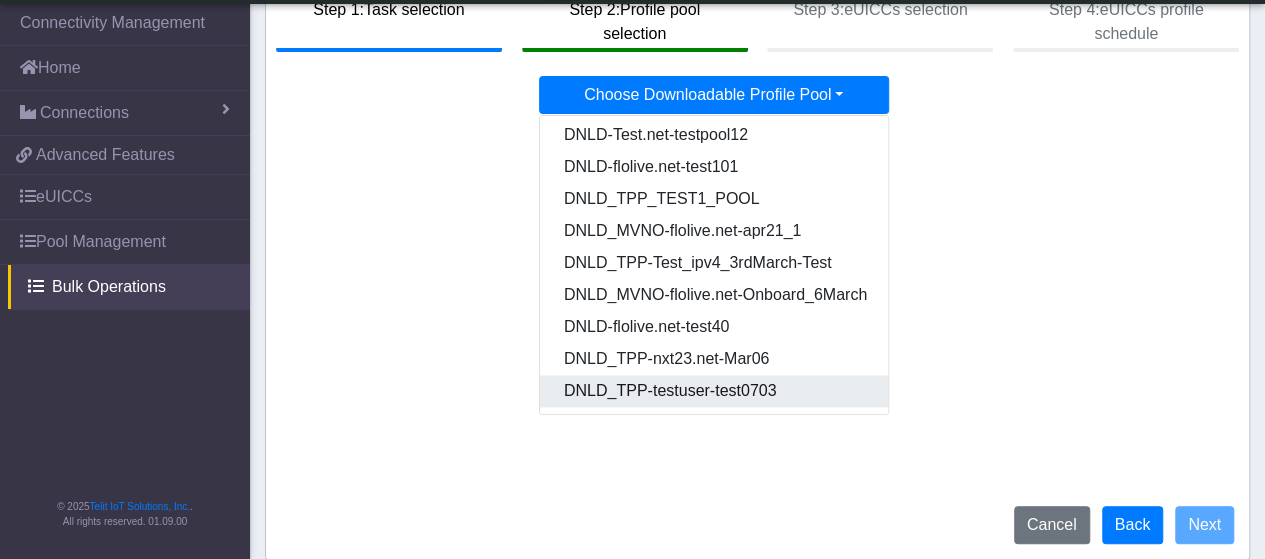 click on "DNLD_TPP-testuser-test0703" at bounding box center (790, 391) 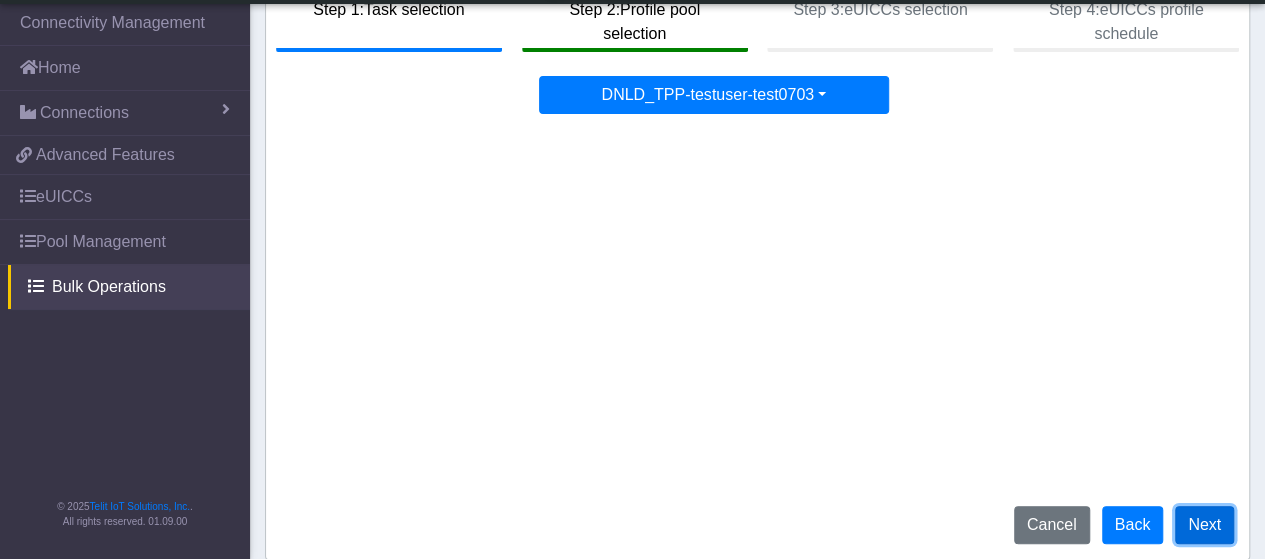 click on "Next" at bounding box center (1204, 525) 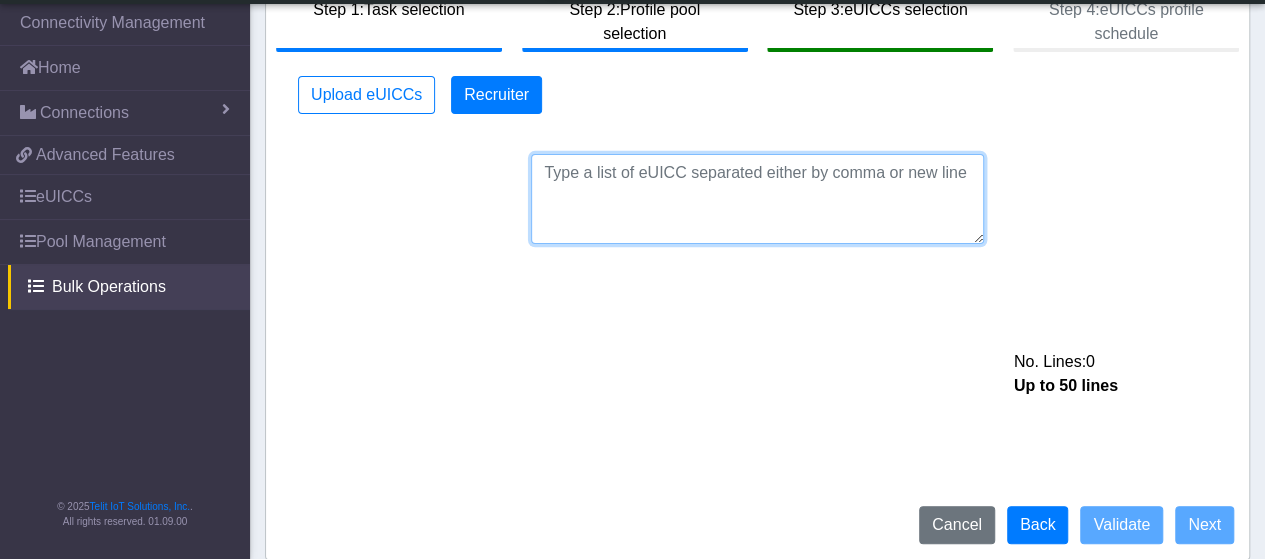 click at bounding box center (757, 199) 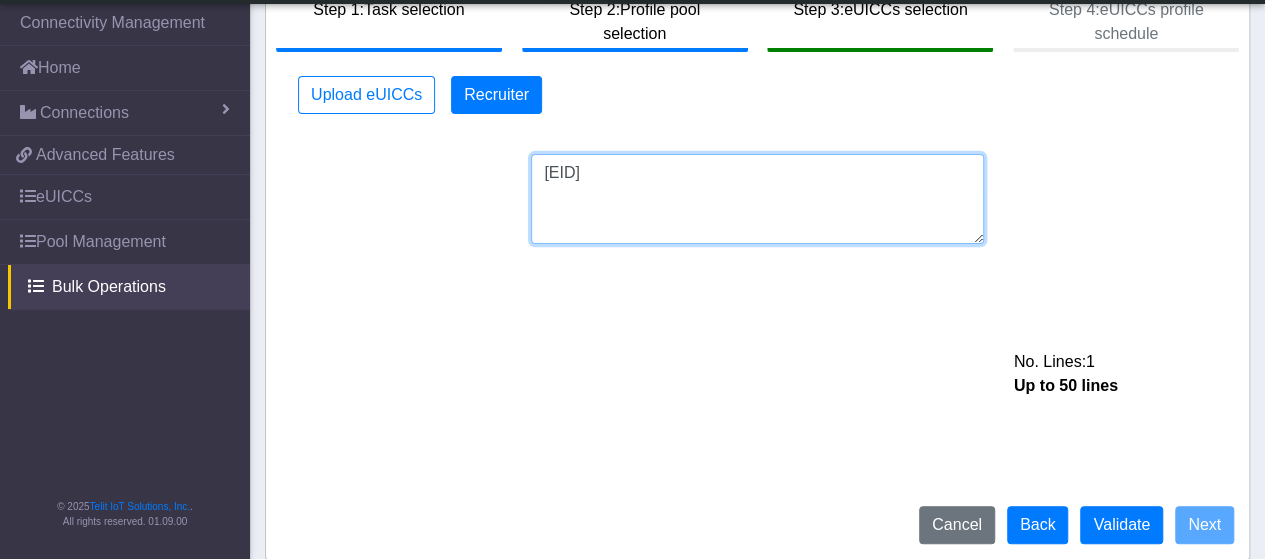 click on "[EID]" at bounding box center [757, 199] 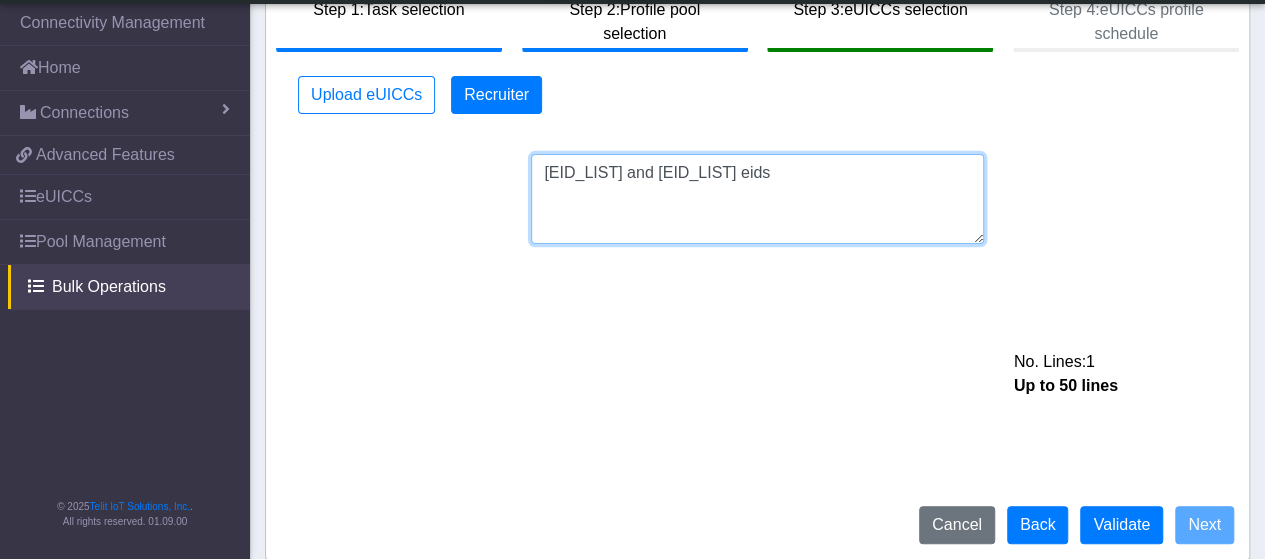 drag, startPoint x: 820, startPoint y: 175, endPoint x: 882, endPoint y: 174, distance: 62.008064 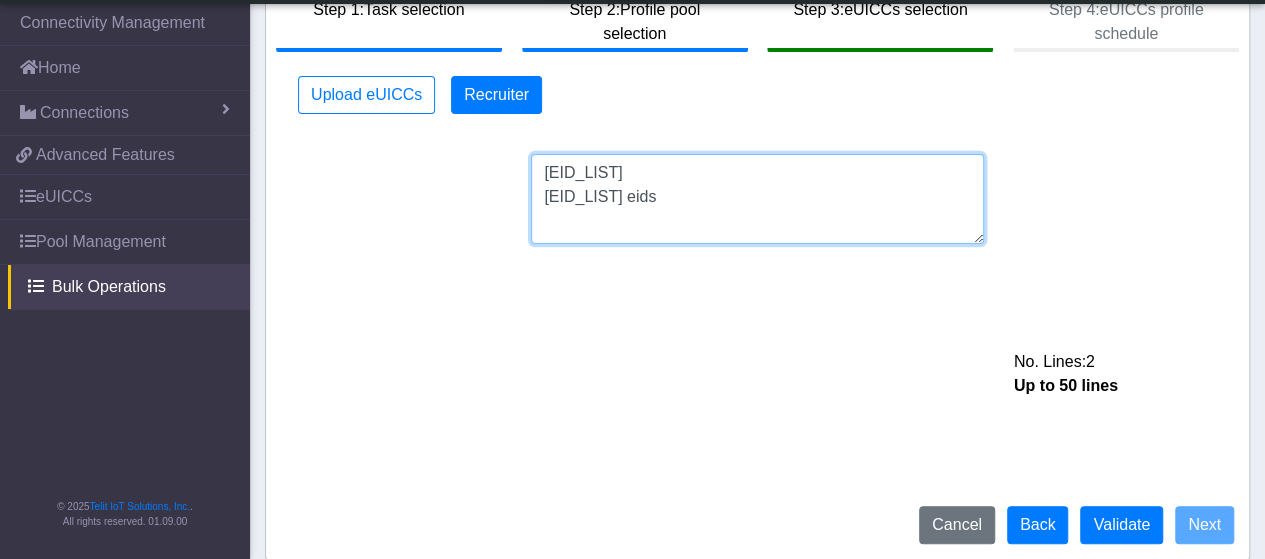 drag, startPoint x: 819, startPoint y: 197, endPoint x: 878, endPoint y: 199, distance: 59.03389 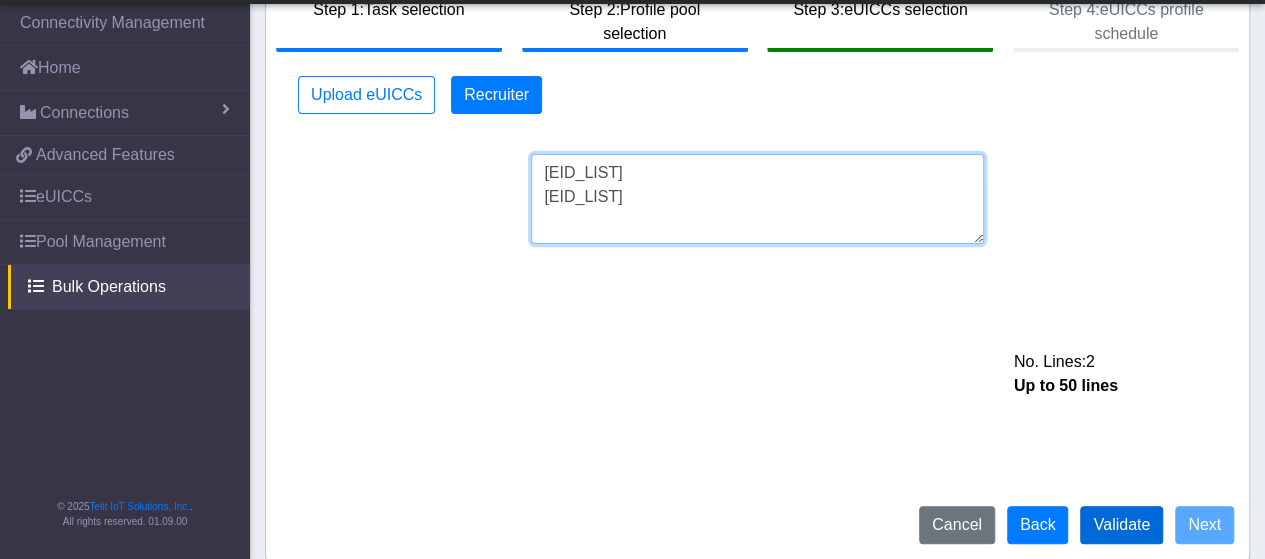 type on "[EID_LIST]
[EID_LIST]" 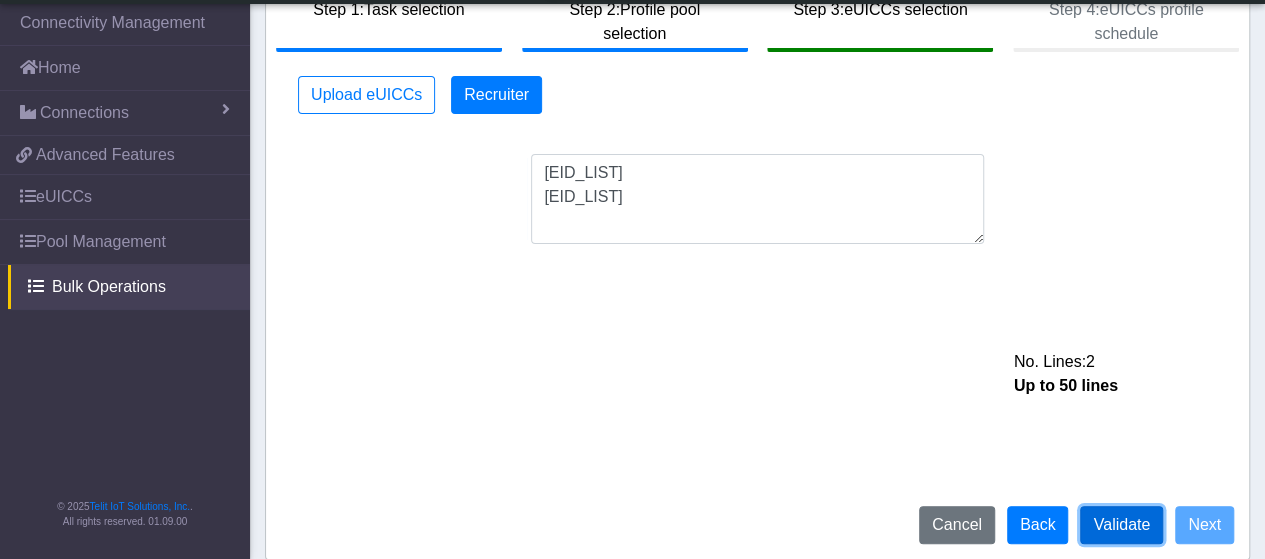 click on "Validate" at bounding box center (1121, 525) 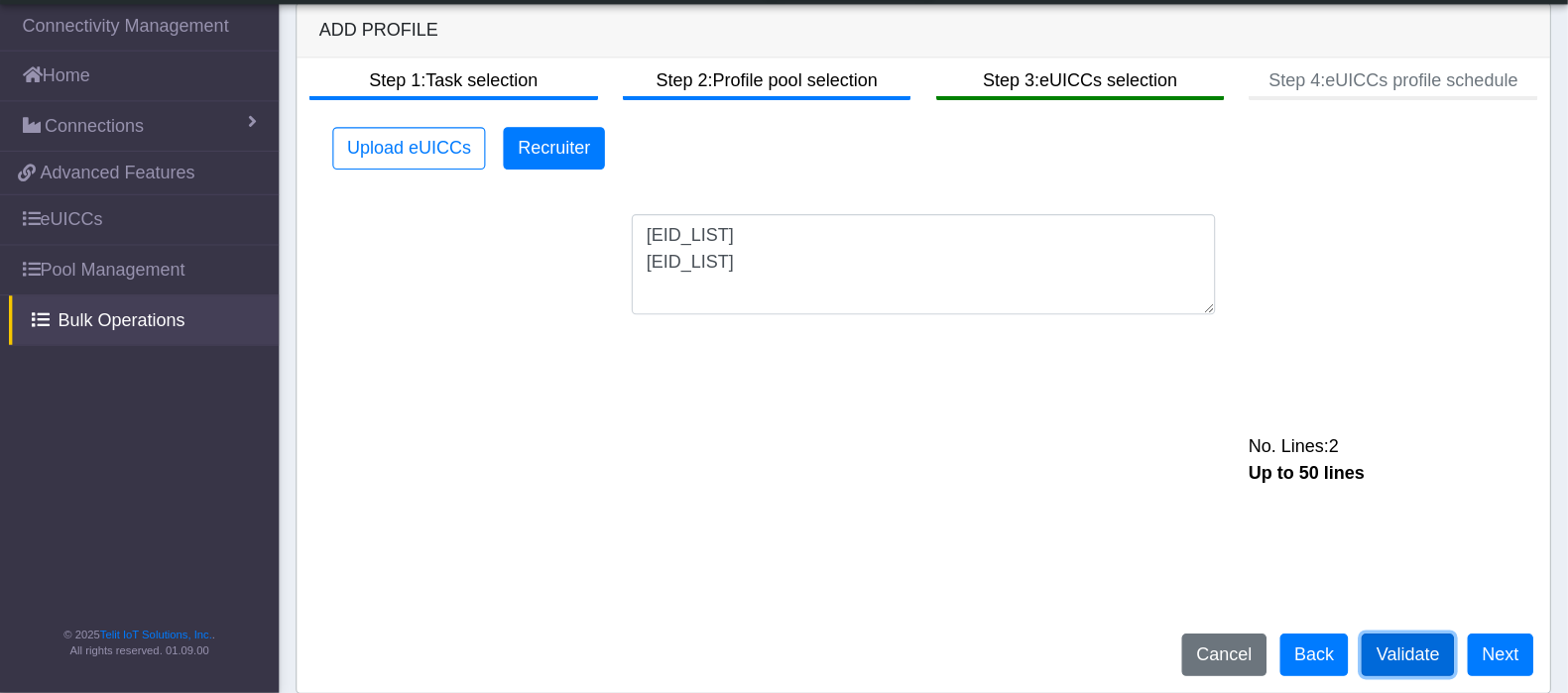 scroll, scrollTop: 0, scrollLeft: 0, axis: both 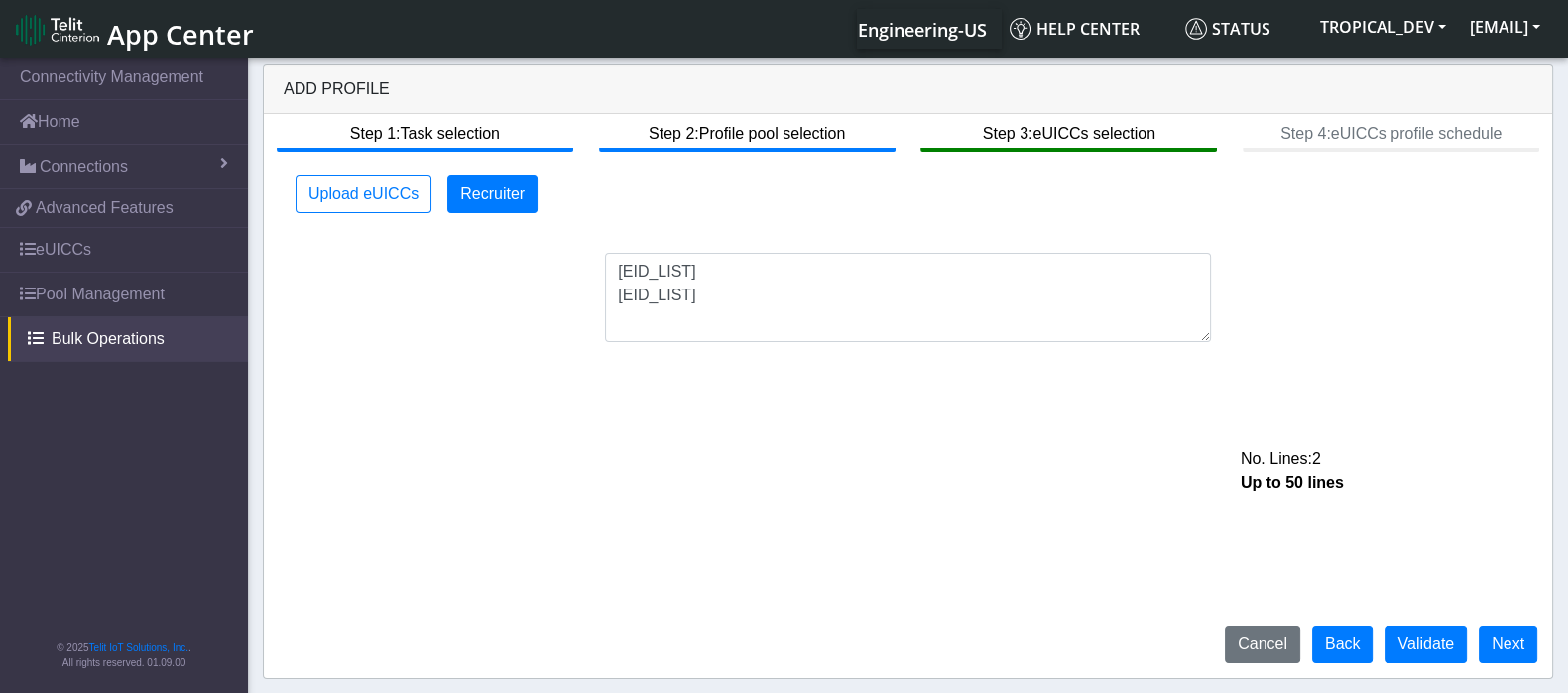 drag, startPoint x: 1225, startPoint y: 5, endPoint x: 1034, endPoint y: 419, distance: 455.9353 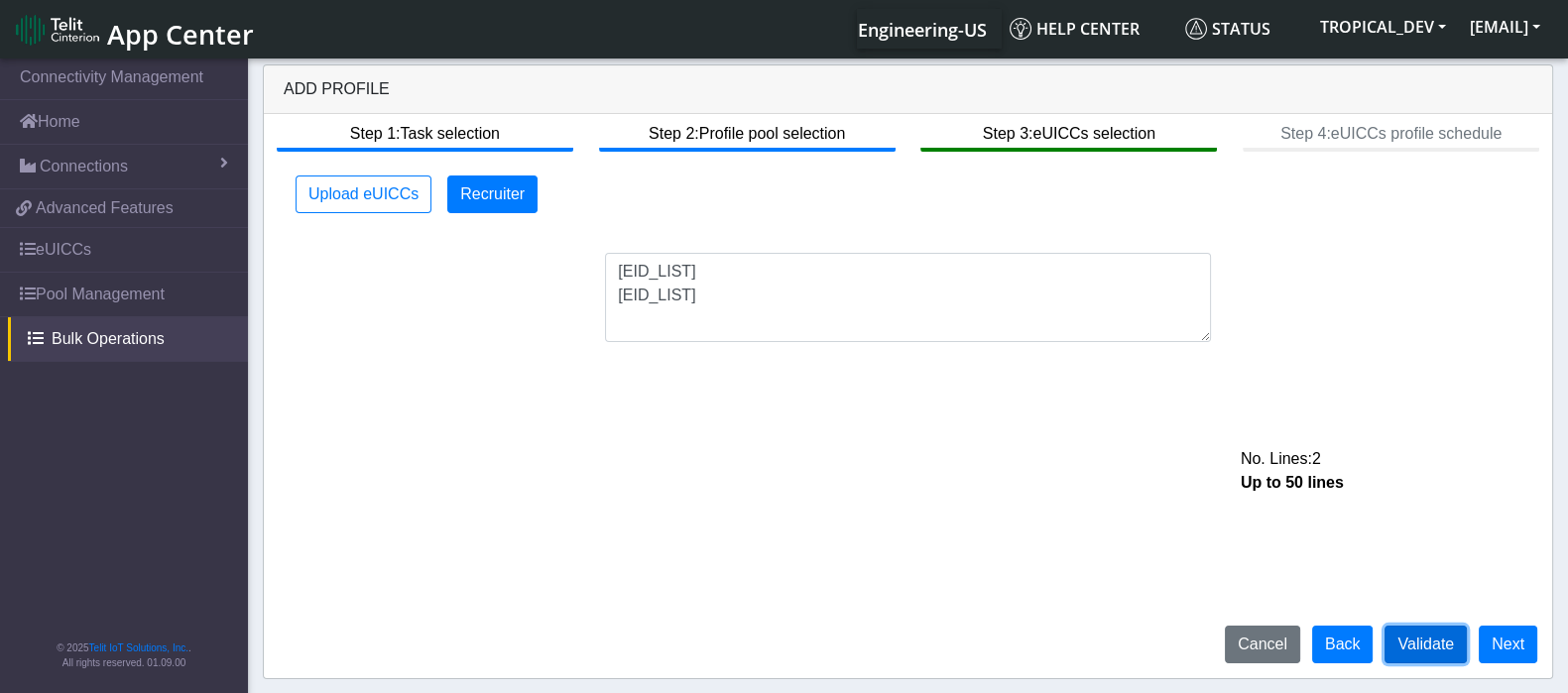 click on "Validate" at bounding box center (1425, 644) 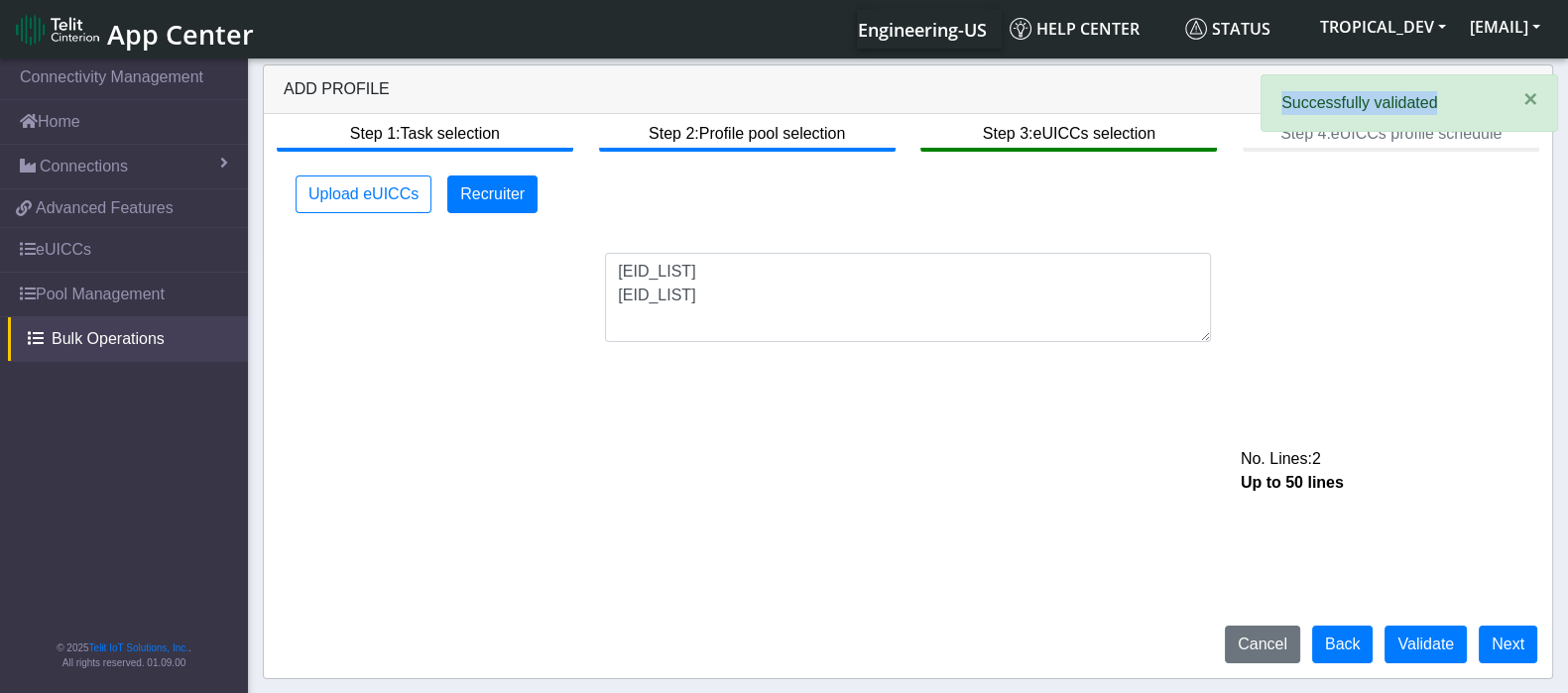 drag, startPoint x: 1280, startPoint y: 101, endPoint x: 1471, endPoint y: 109, distance: 191.1675 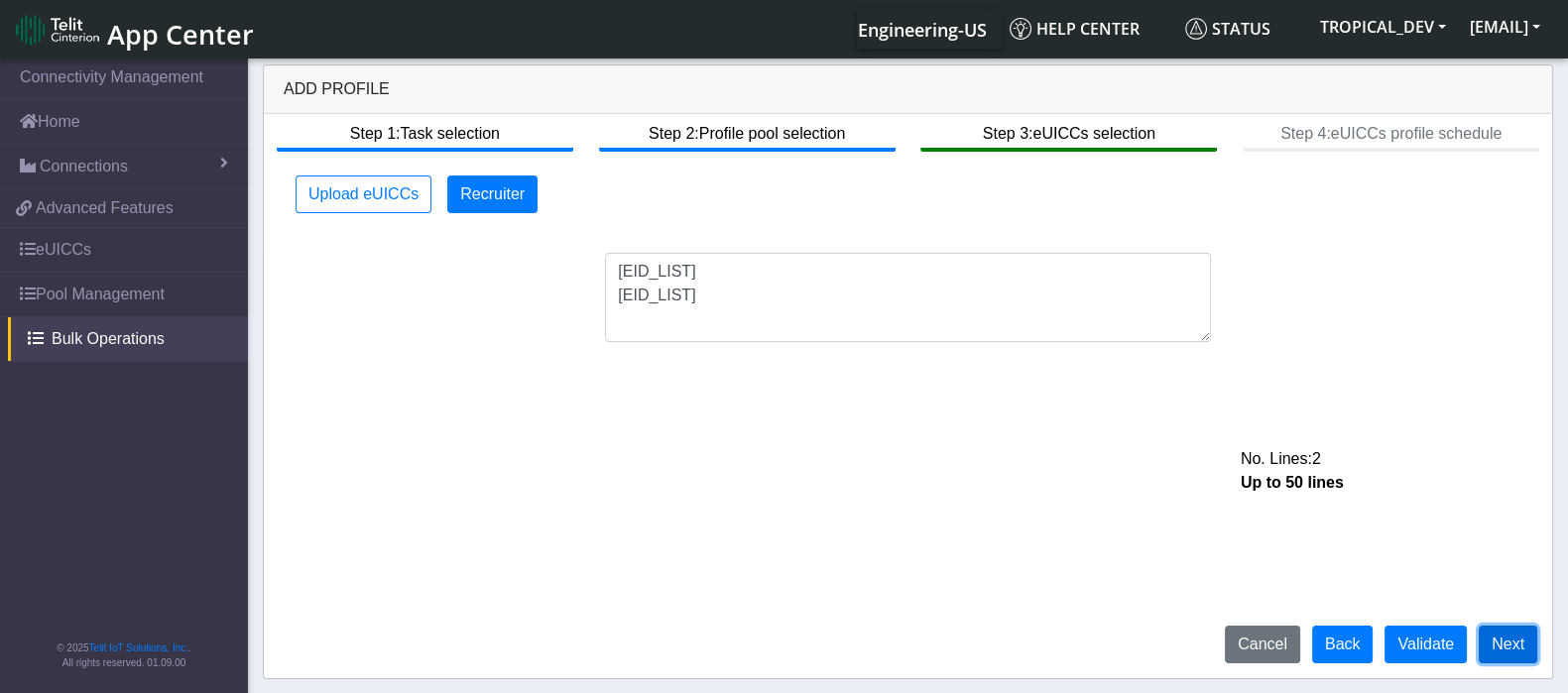click on "Next" at bounding box center [1508, 644] 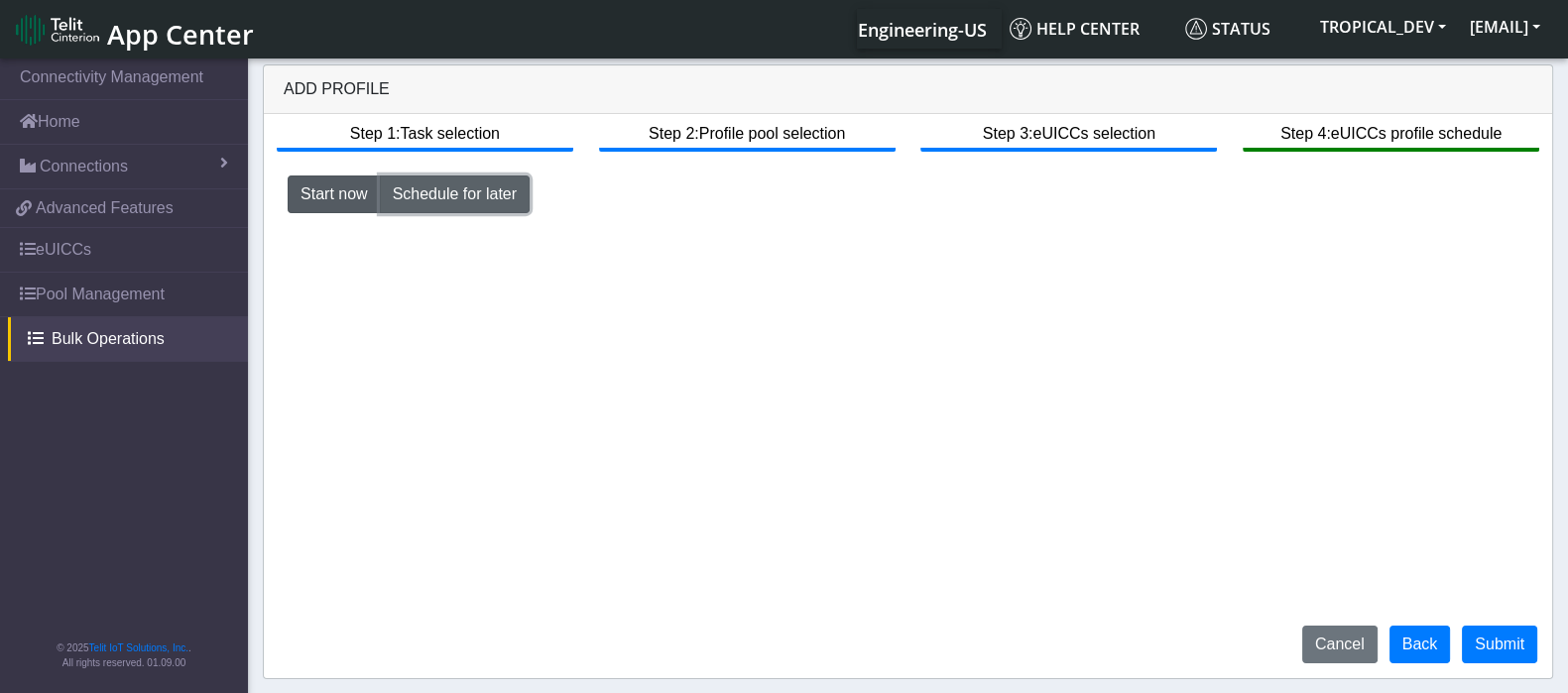 click on "Schedule for later" at bounding box center (454, 194) 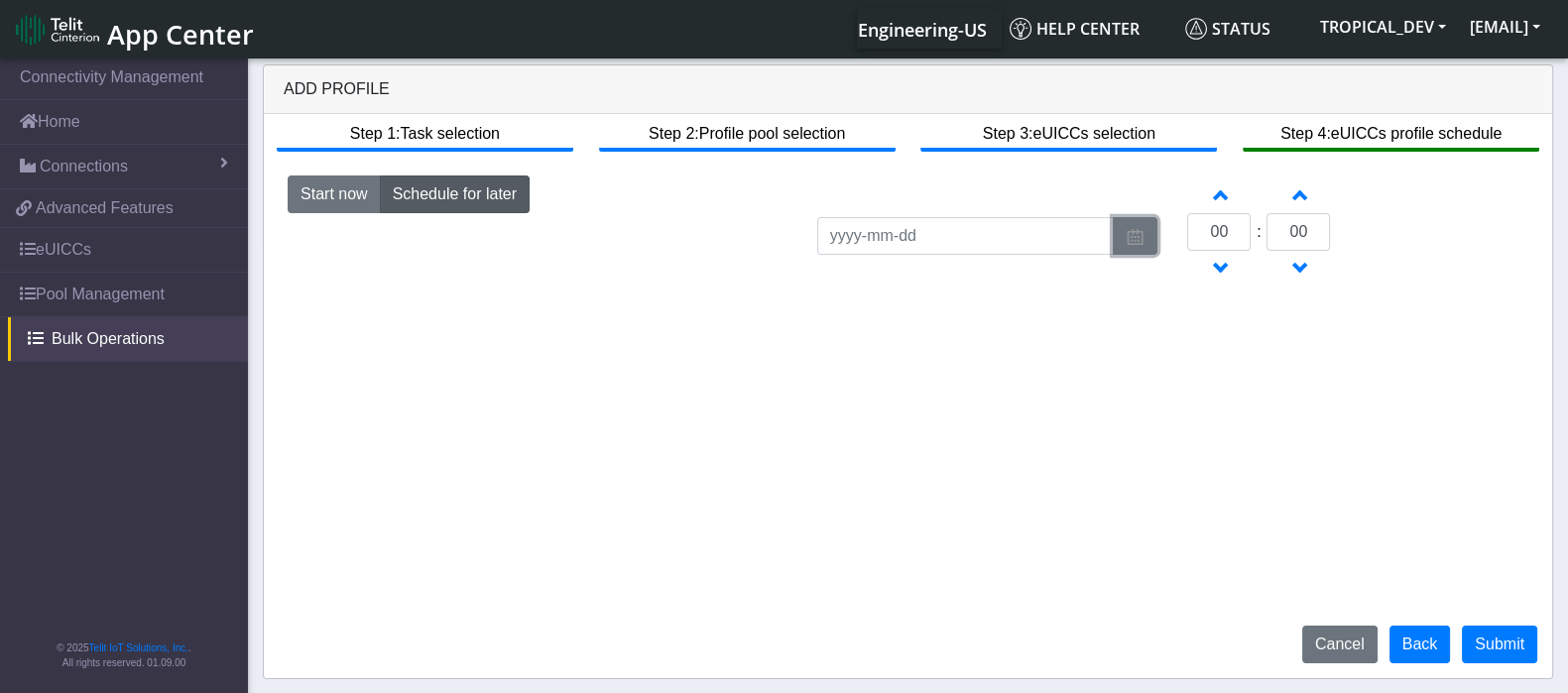 click at bounding box center [1135, 237] 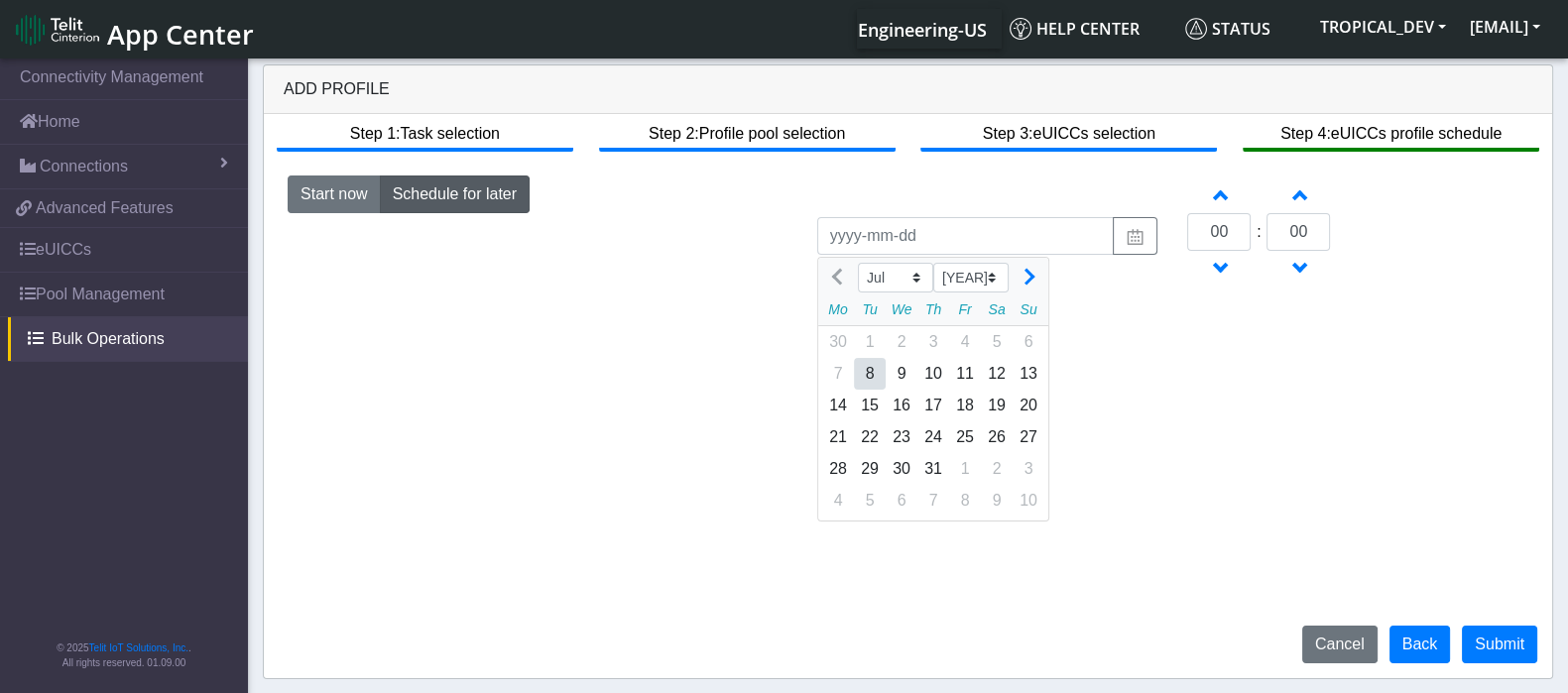 click on "8" at bounding box center [870, 374] 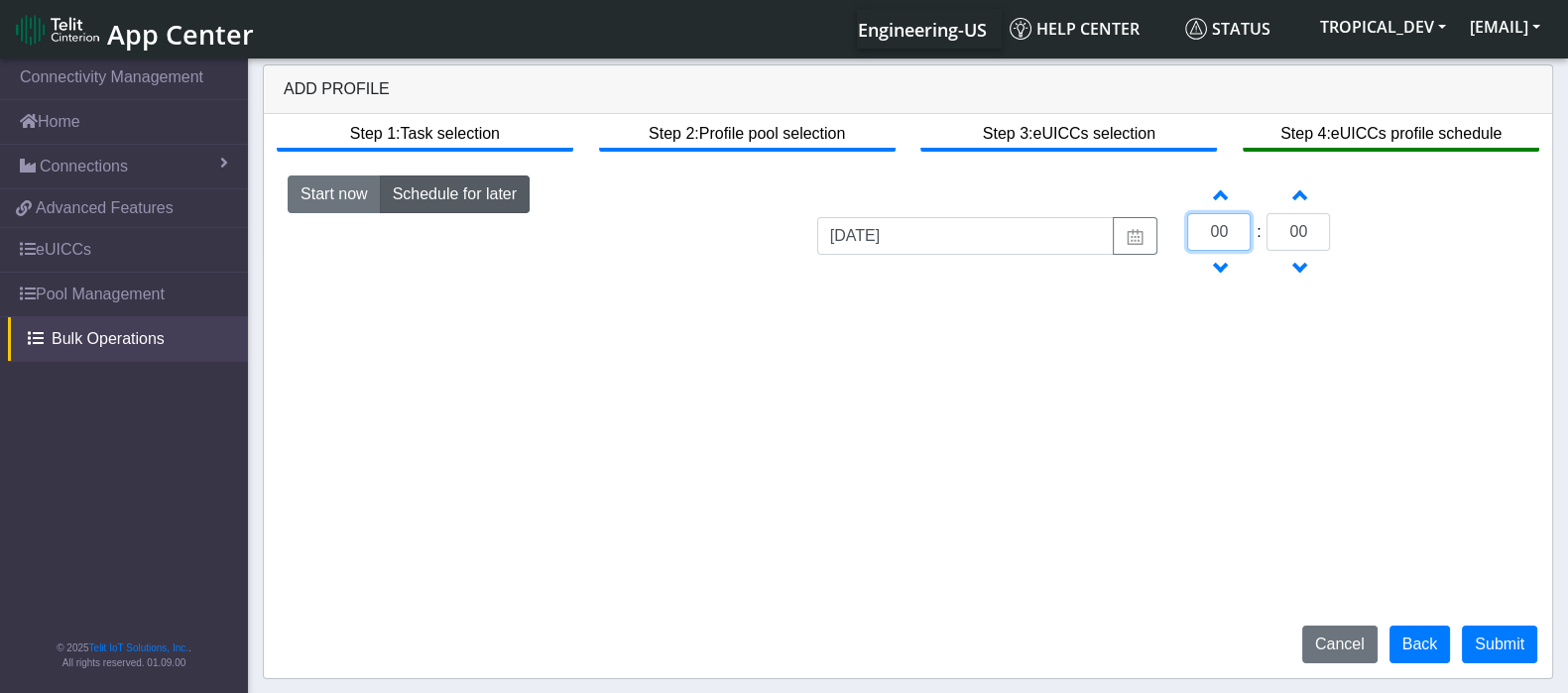drag, startPoint x: 1227, startPoint y: 231, endPoint x: 1206, endPoint y: 231, distance: 21 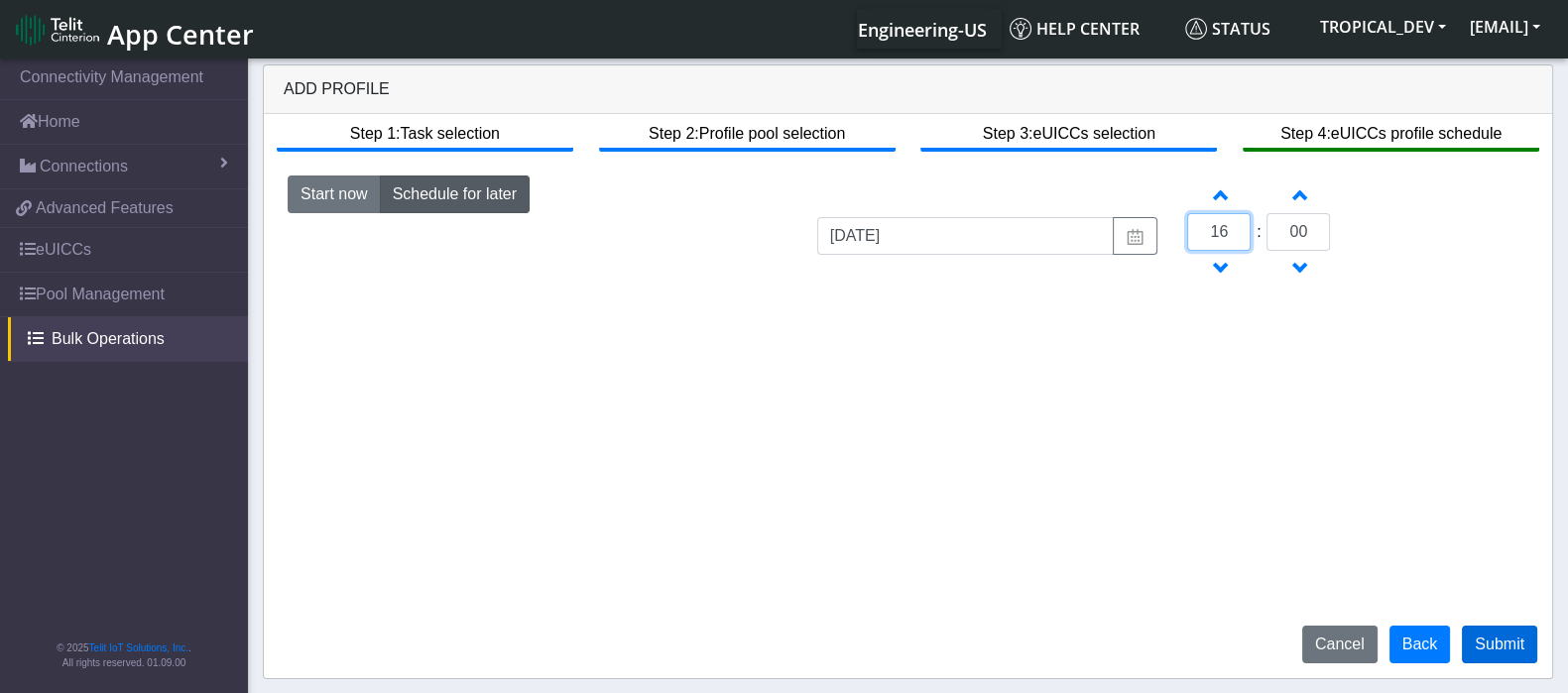 type on "16" 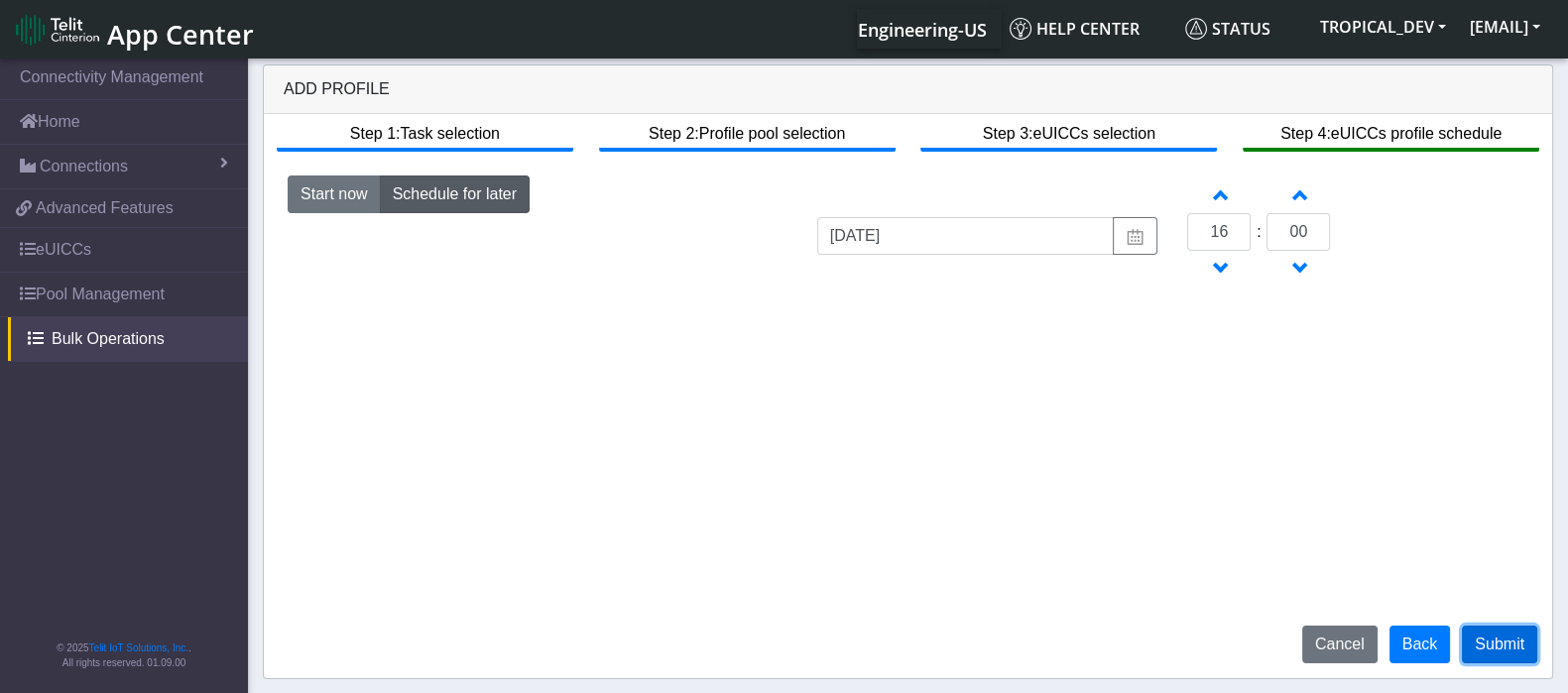 drag, startPoint x: 1502, startPoint y: 633, endPoint x: 1502, endPoint y: 463, distance: 170 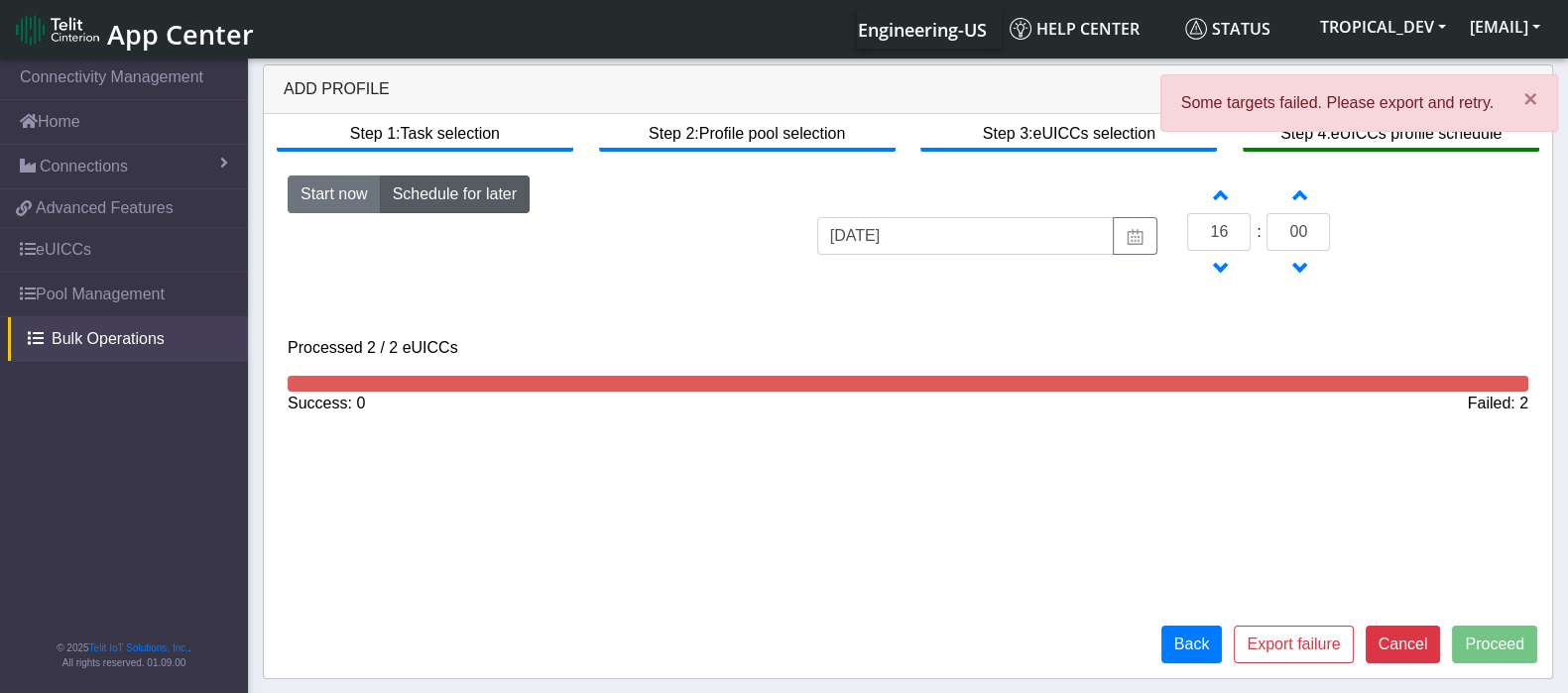 click on "Increment hours 16 Decrement hours : Increment minutes 00 Decrement minutes" at bounding box center [1358, 232] 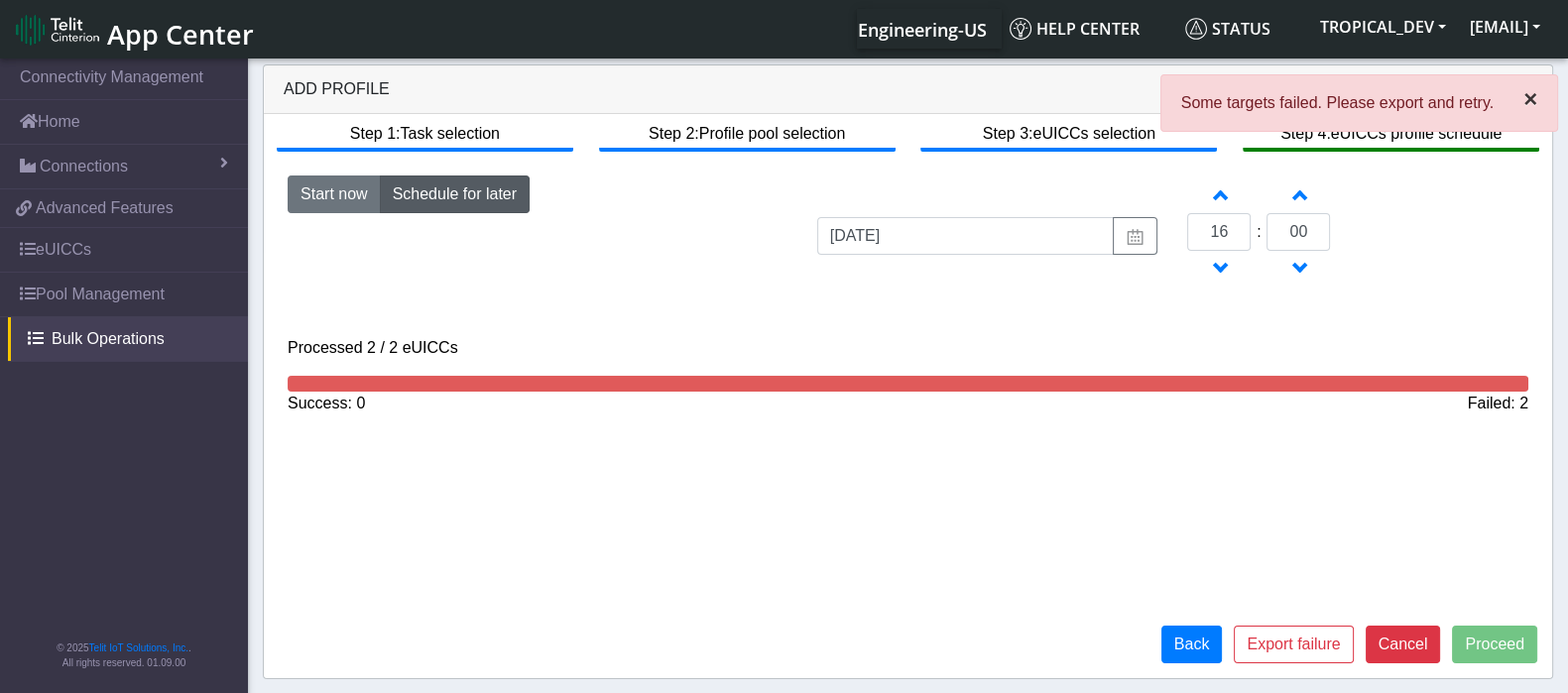 click on "×" at bounding box center [1530, 98] 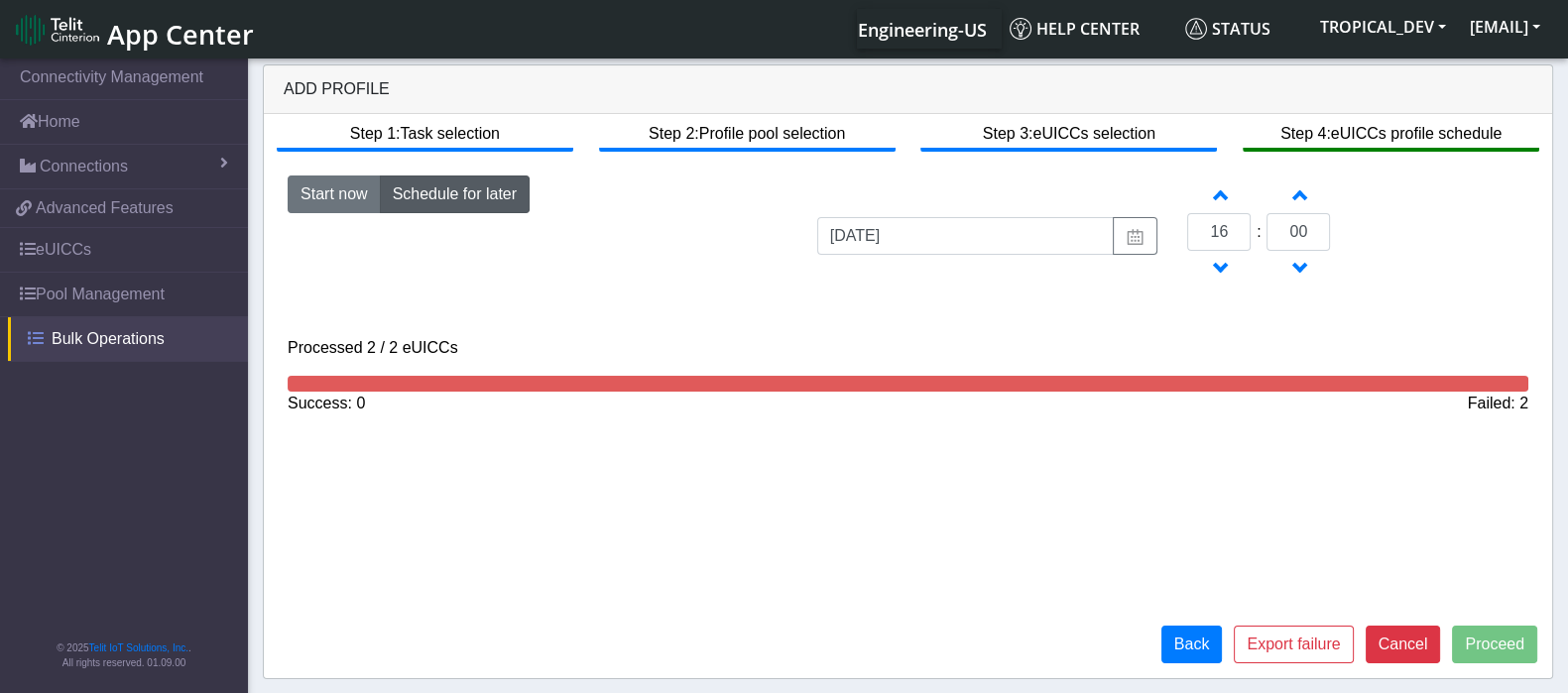 click on "Bulk Operations" at bounding box center [108, 339] 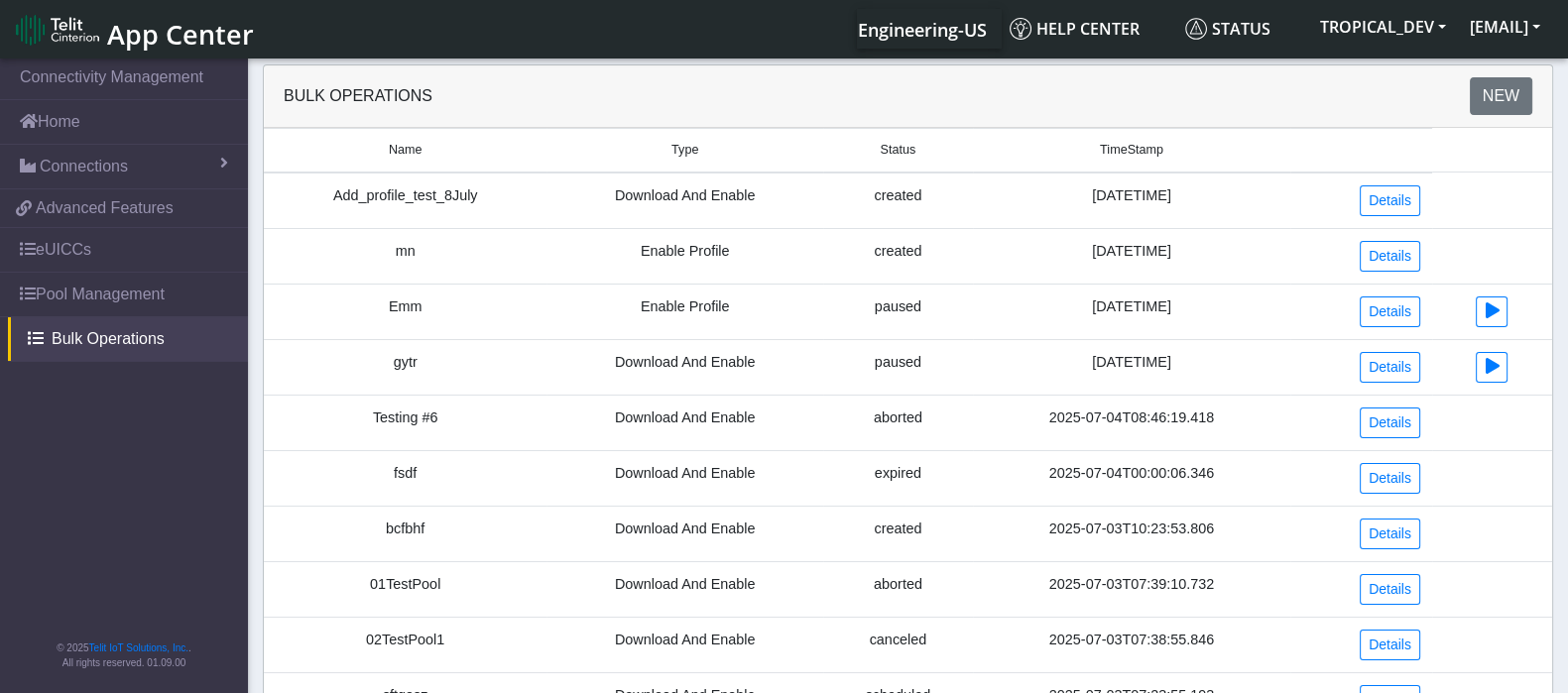 drag, startPoint x: 384, startPoint y: 202, endPoint x: 1175, endPoint y: 199, distance: 791.0057 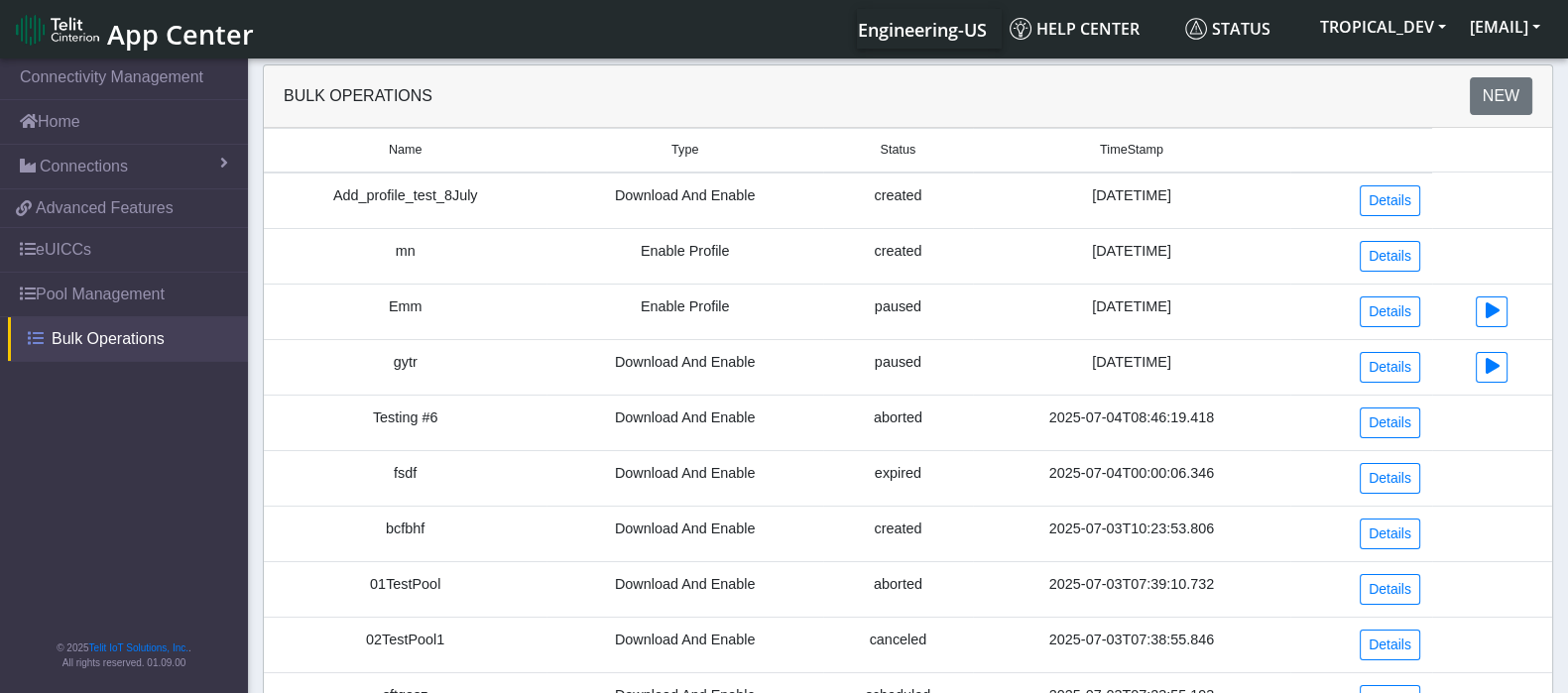 click on "Bulk Operations" at bounding box center [108, 339] 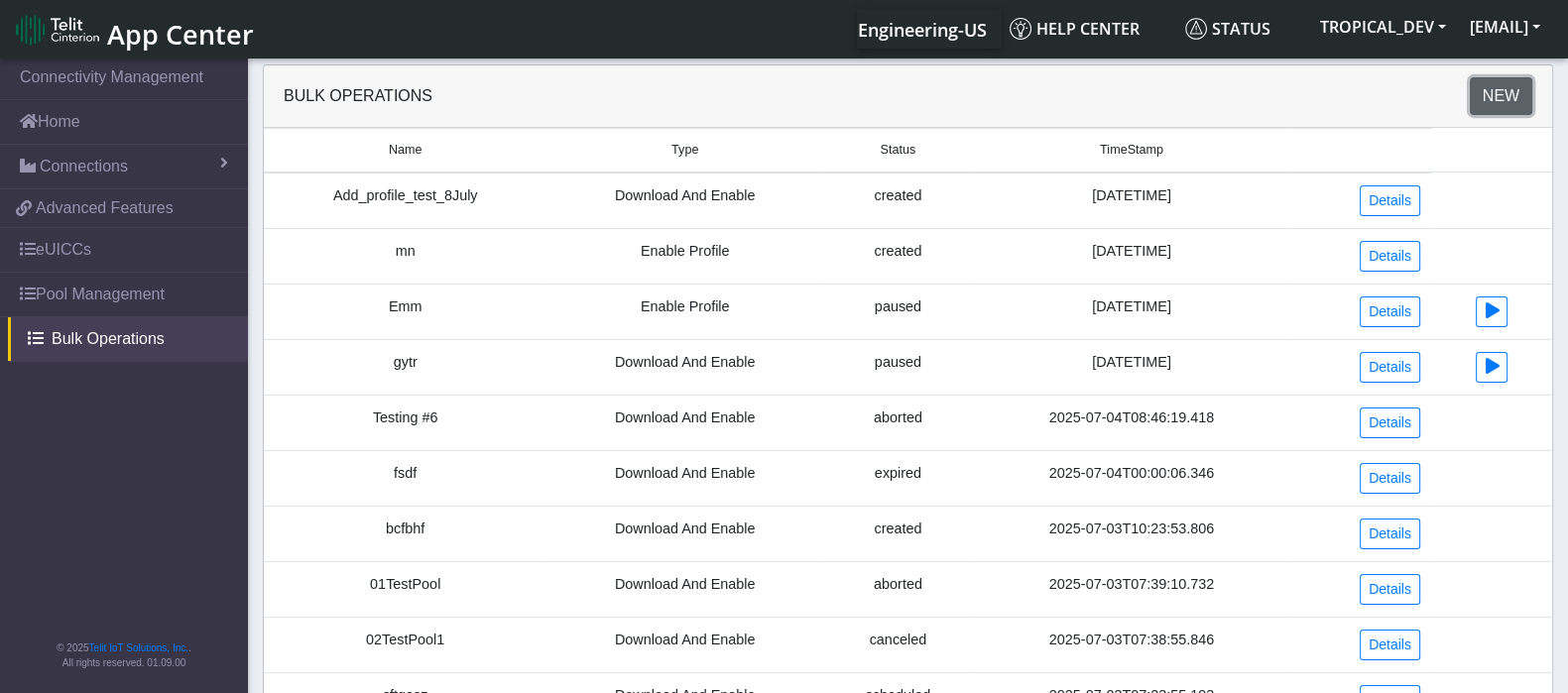 click on "New" at bounding box center [1501, 95] 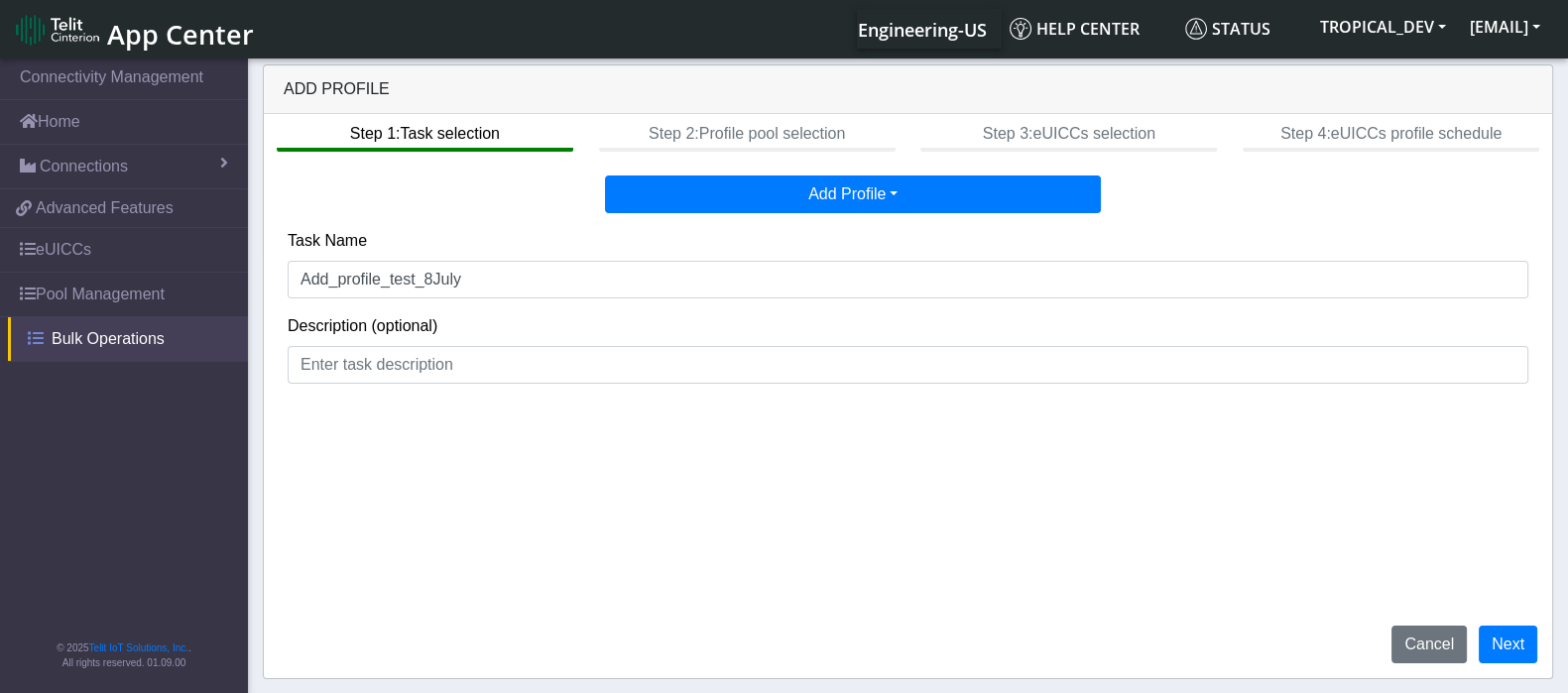 click on "Bulk Operations" at bounding box center (108, 339) 